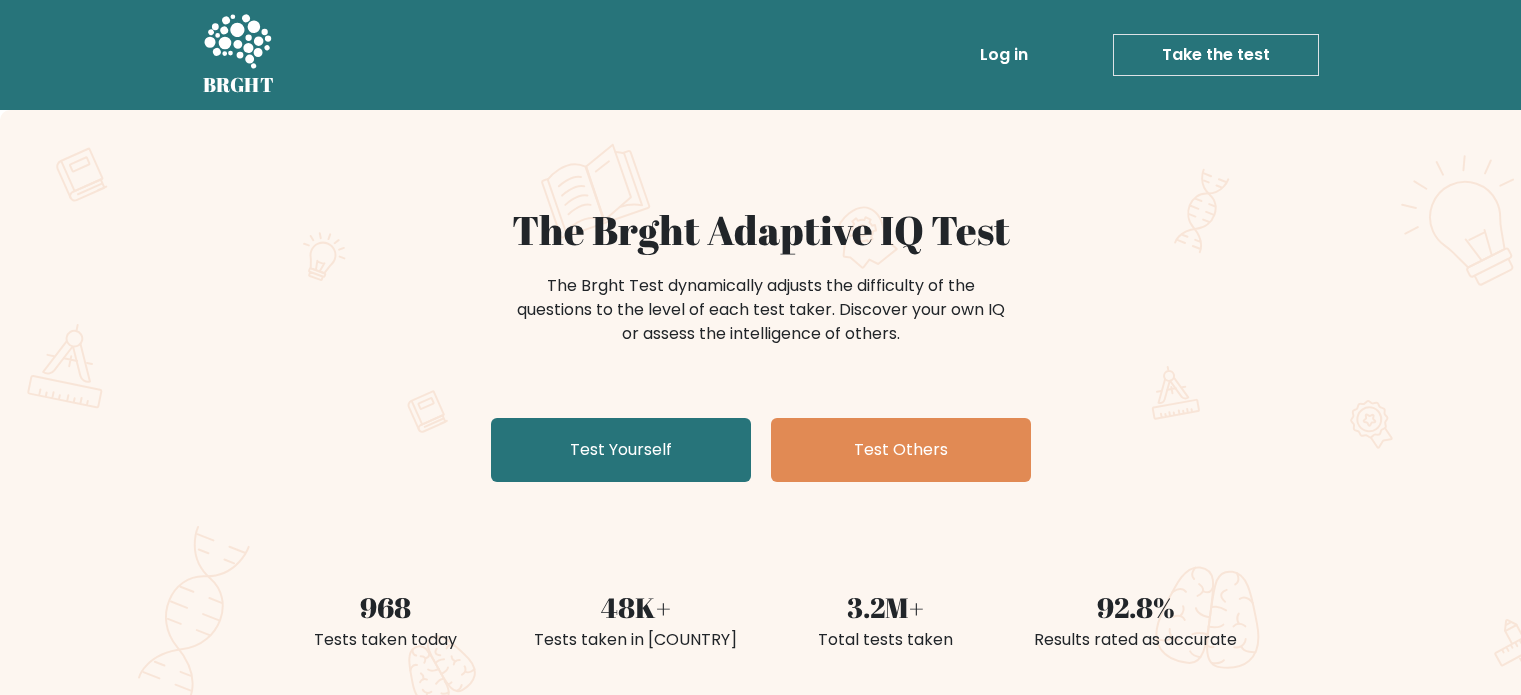 scroll, scrollTop: 0, scrollLeft: 0, axis: both 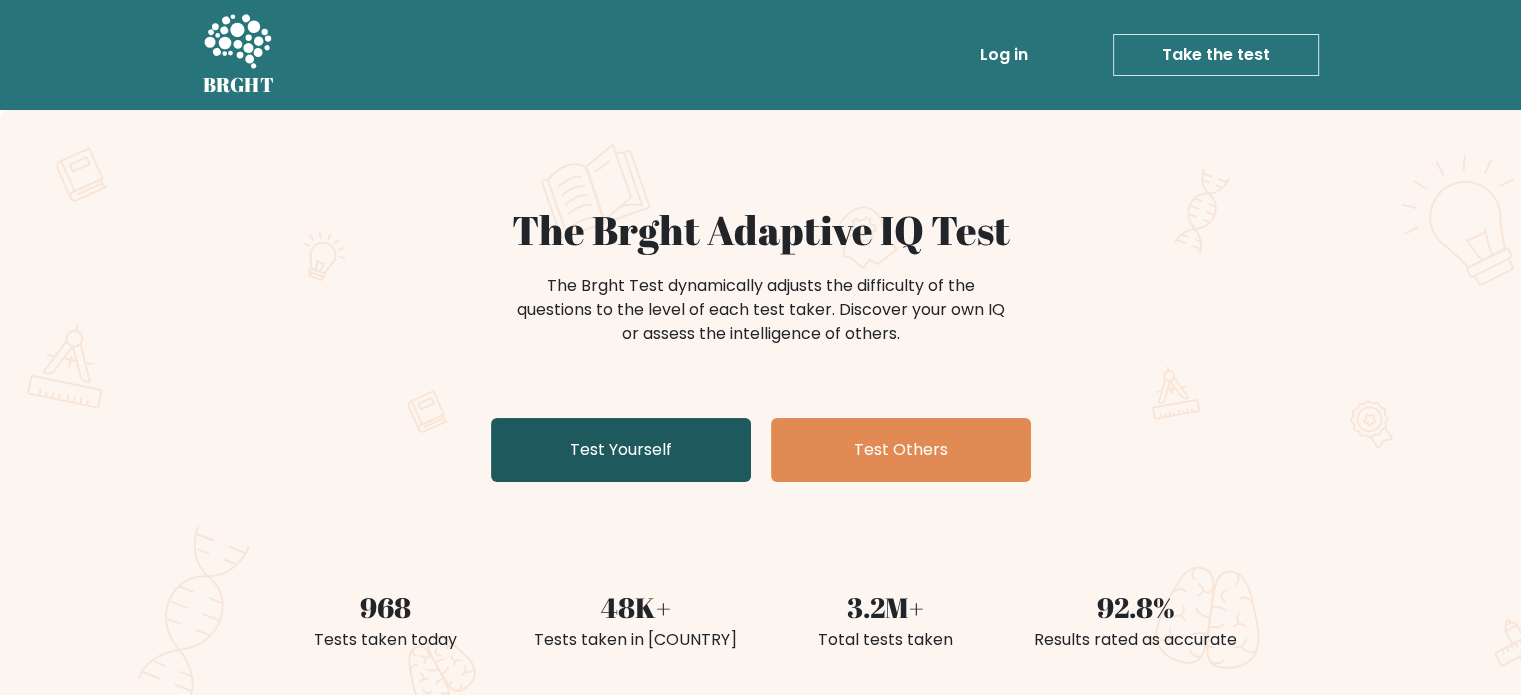 click on "Test Yourself" at bounding box center (621, 450) 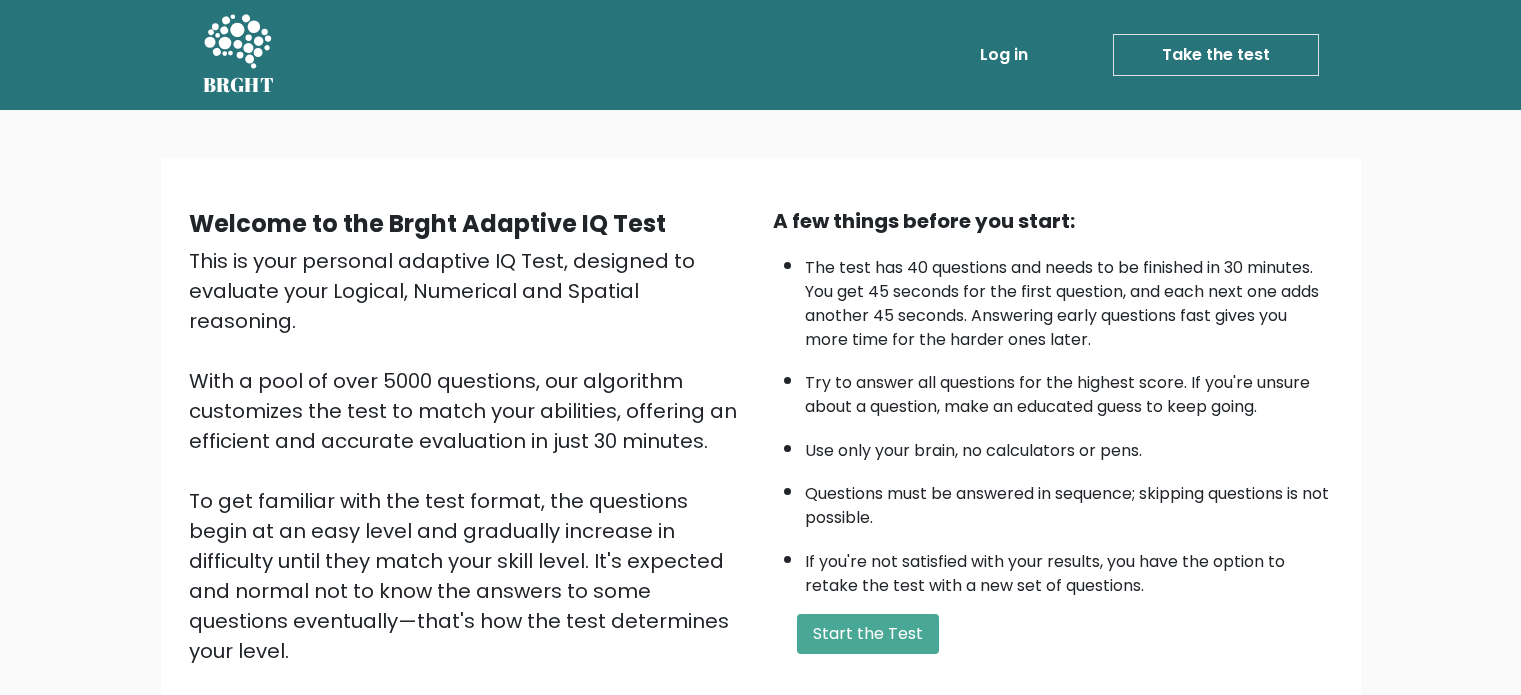 scroll, scrollTop: 0, scrollLeft: 0, axis: both 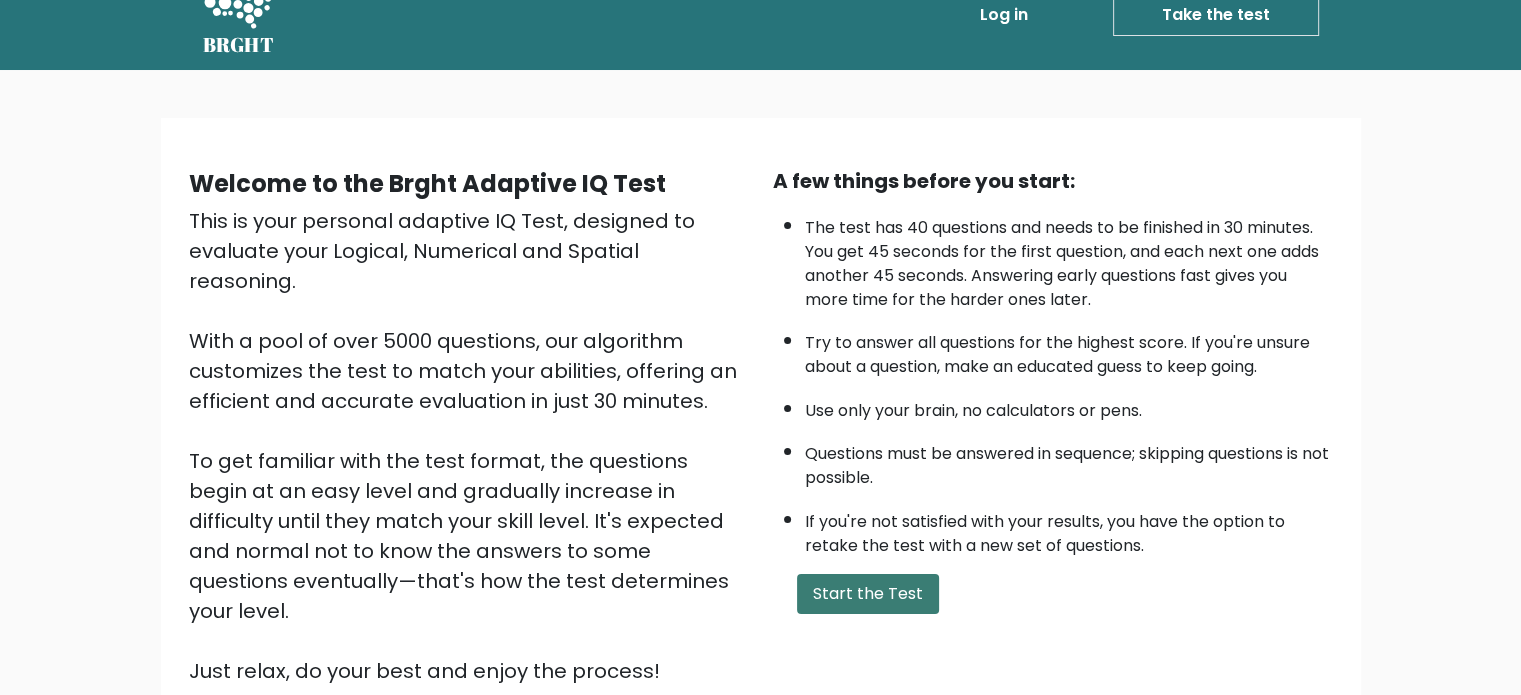 click on "Start the Test" at bounding box center (868, 594) 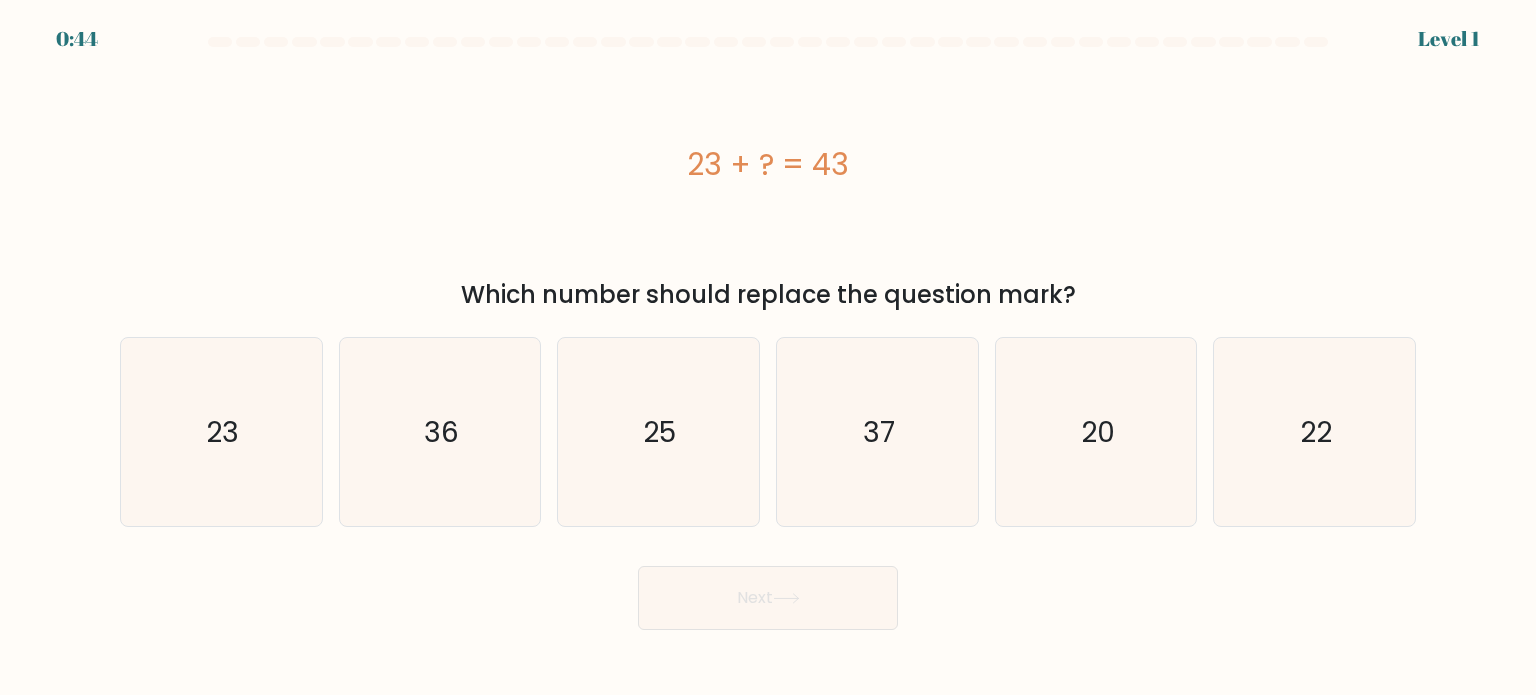 scroll, scrollTop: 0, scrollLeft: 0, axis: both 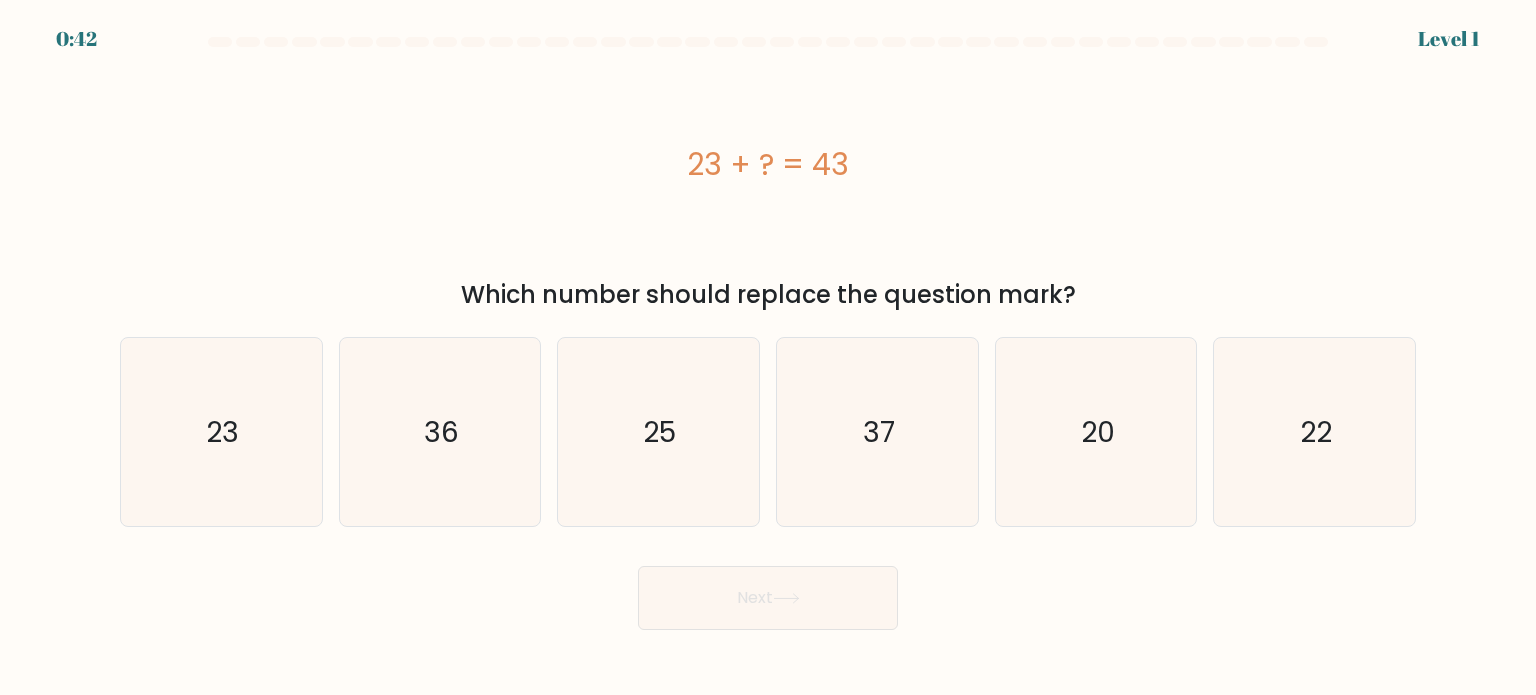 click on "37" at bounding box center [877, 432] 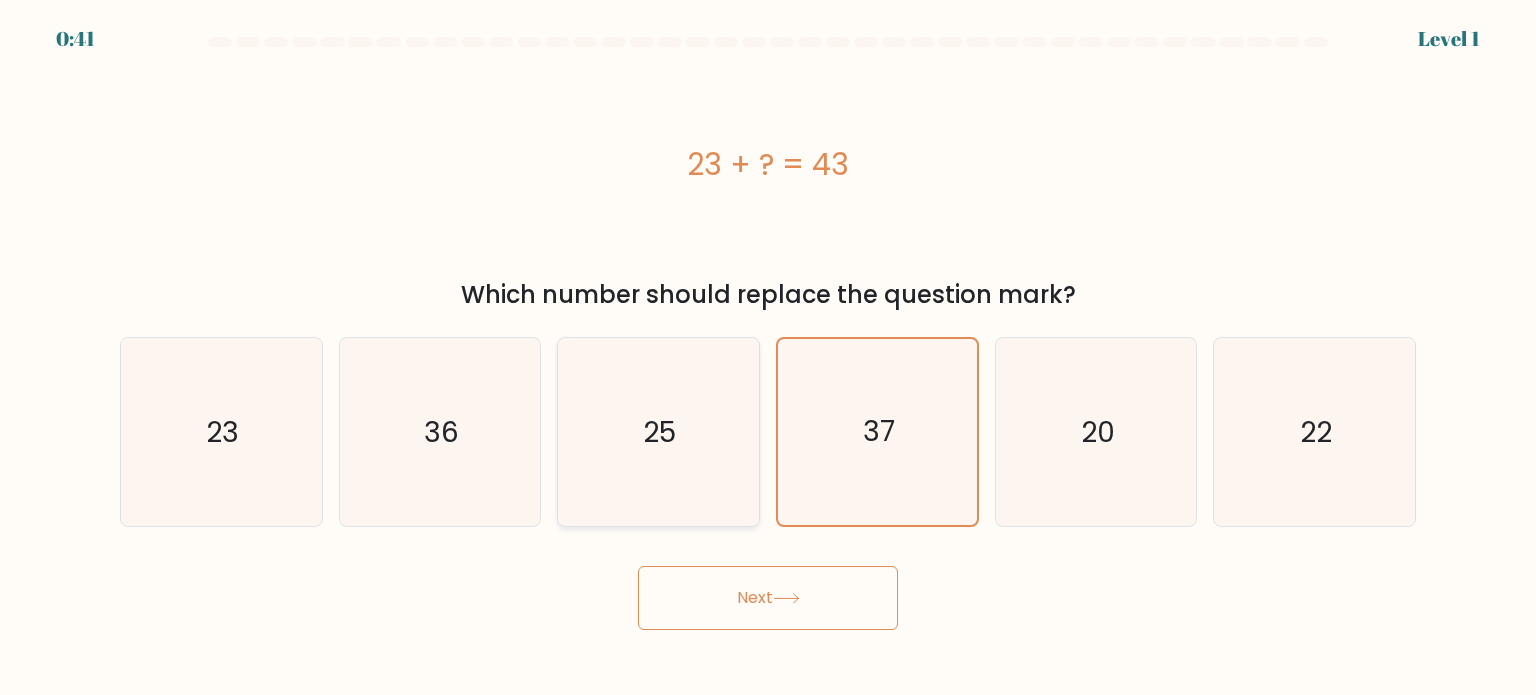 click on "25" 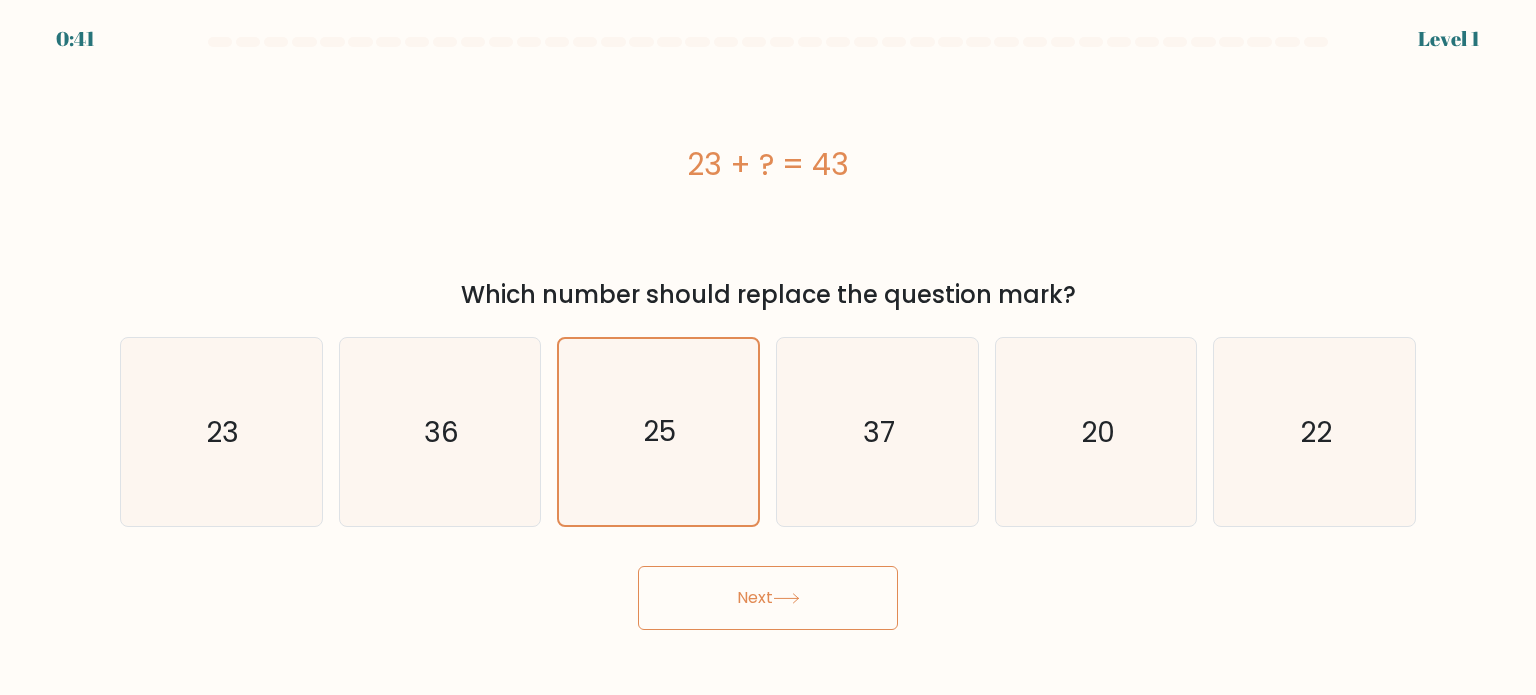 click on "Next" at bounding box center [768, 598] 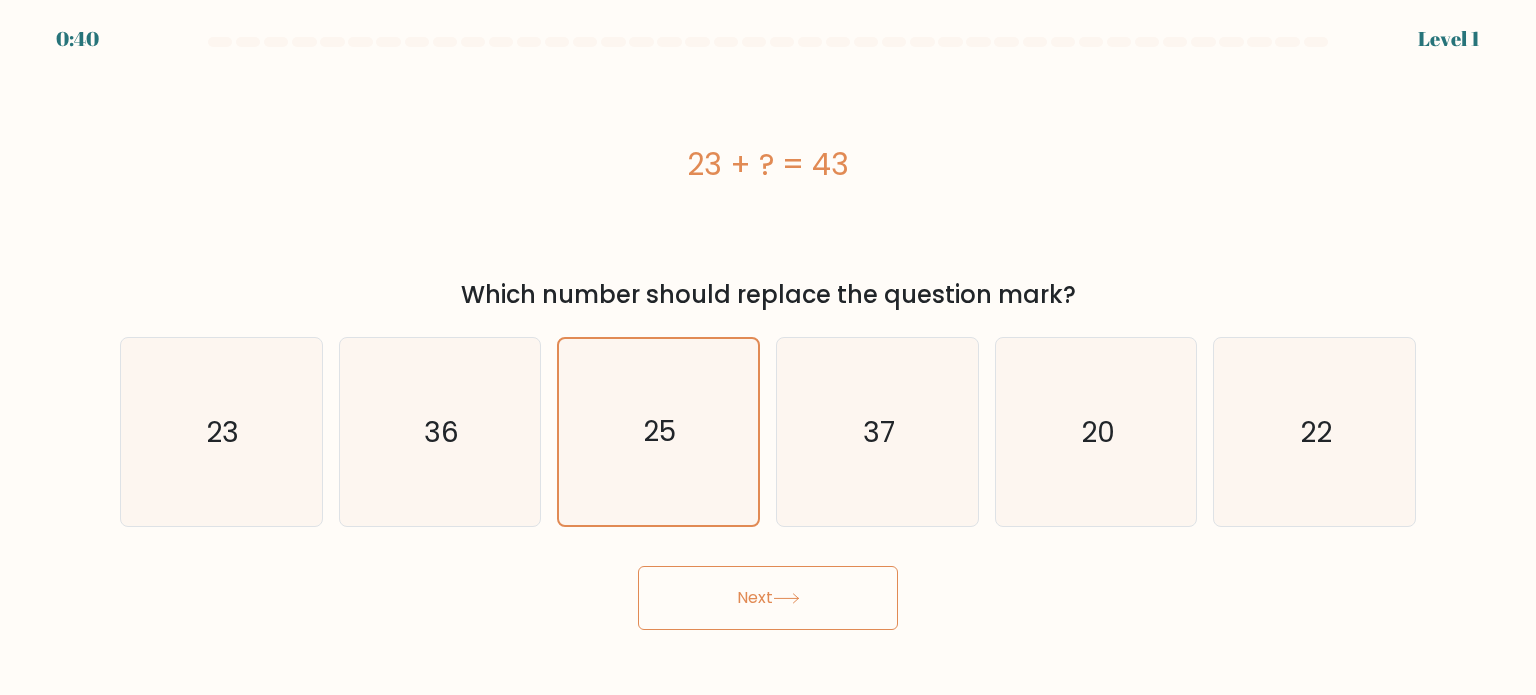 click on "Next" at bounding box center (768, 598) 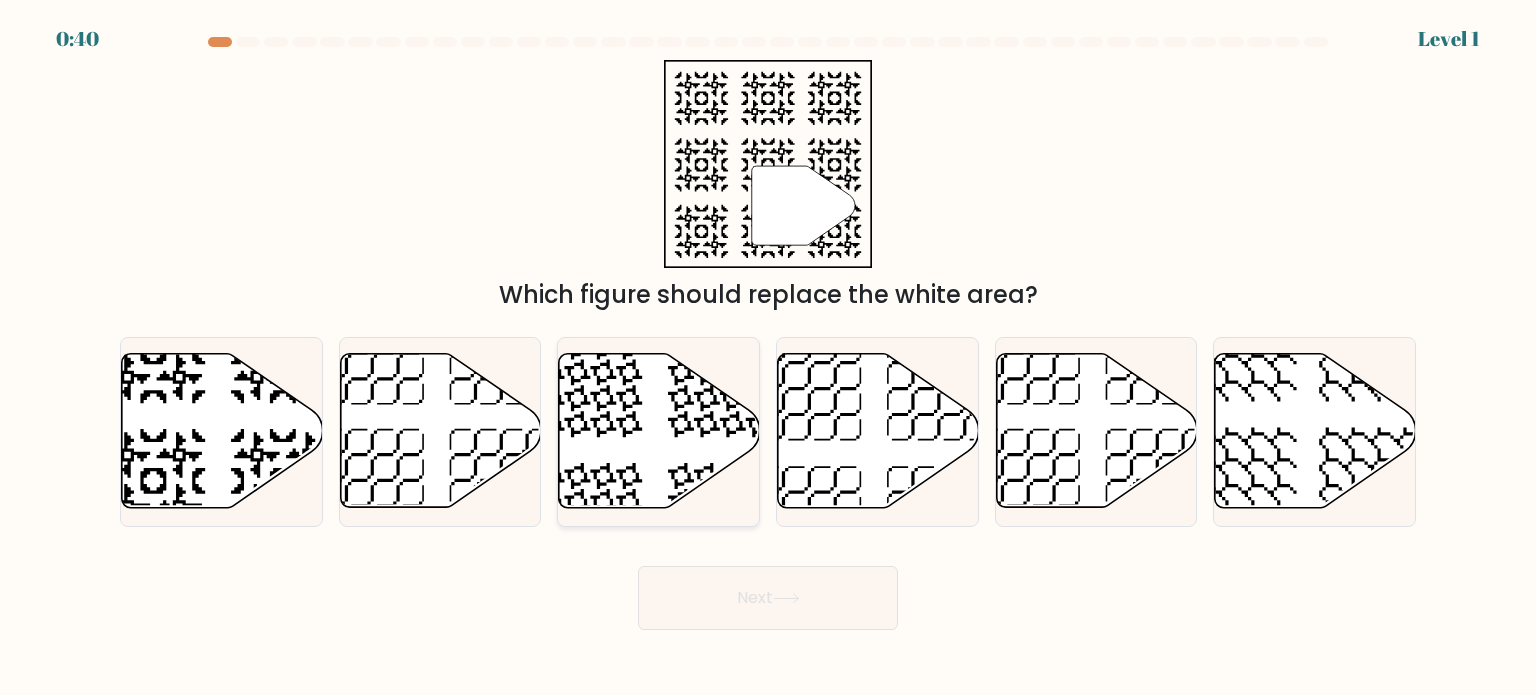 click 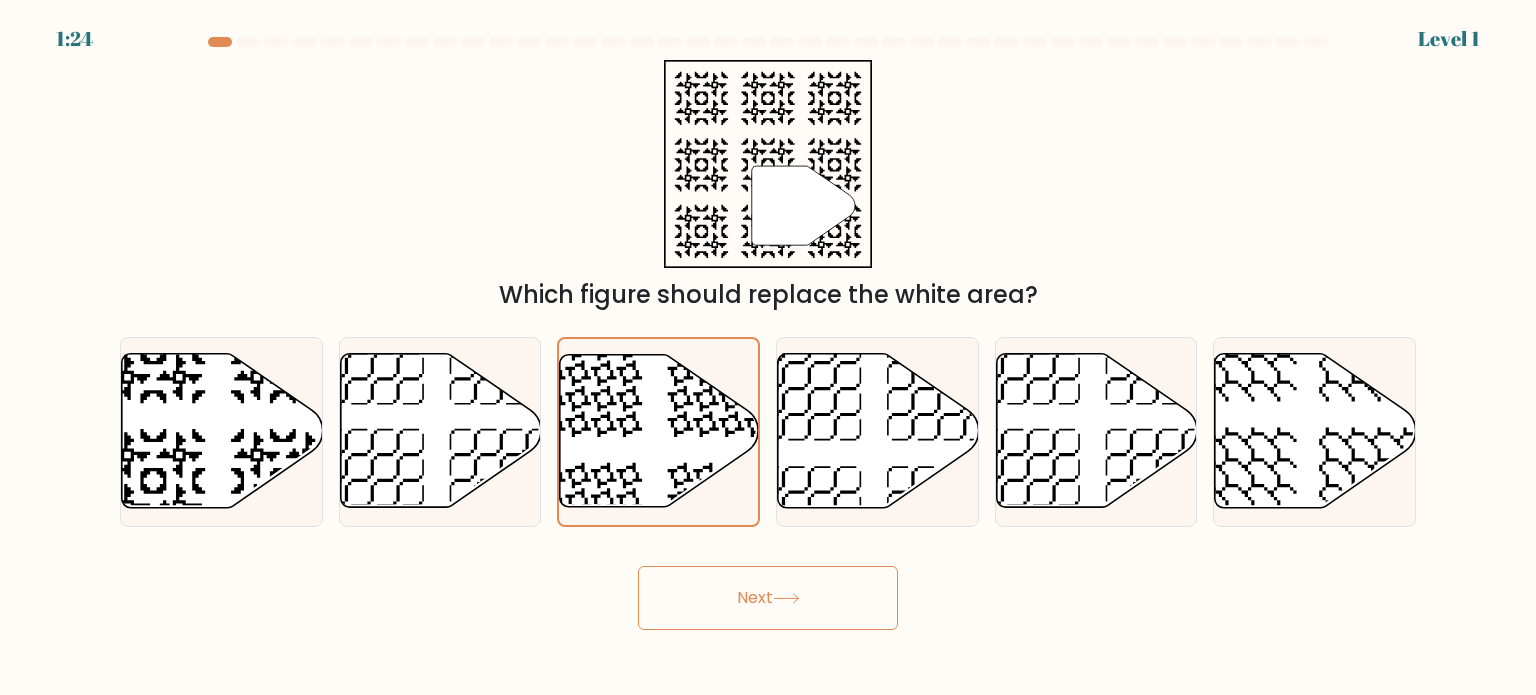 click on "Next" at bounding box center [768, 598] 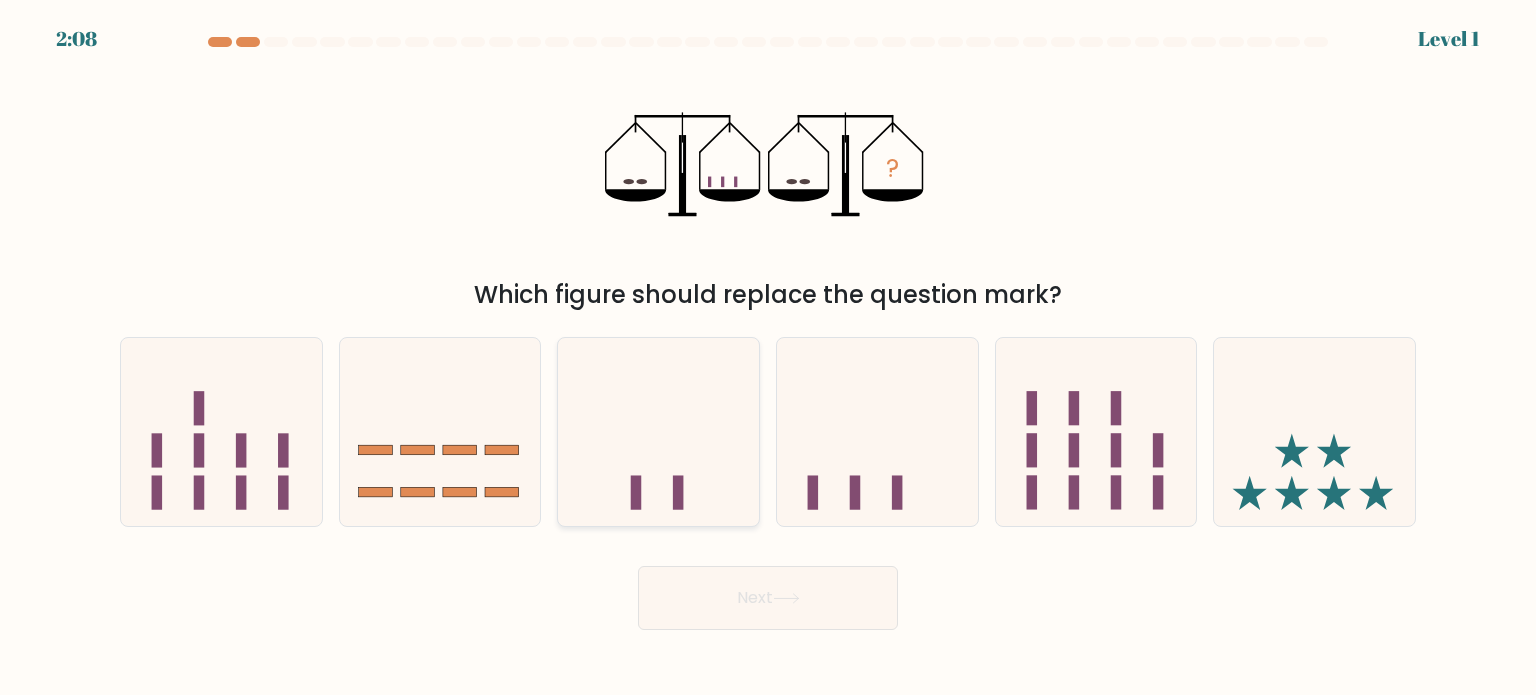 click at bounding box center (658, 432) 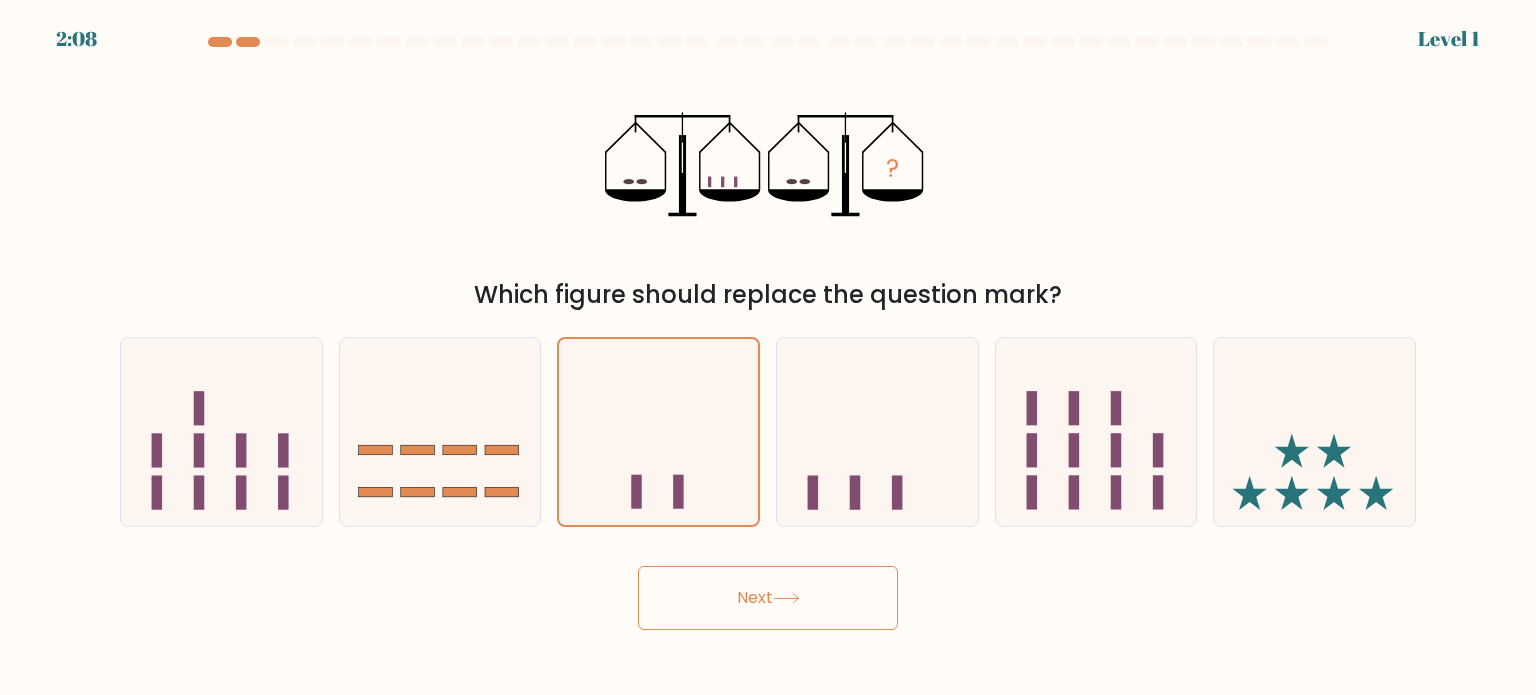 click on "Next" at bounding box center [768, 598] 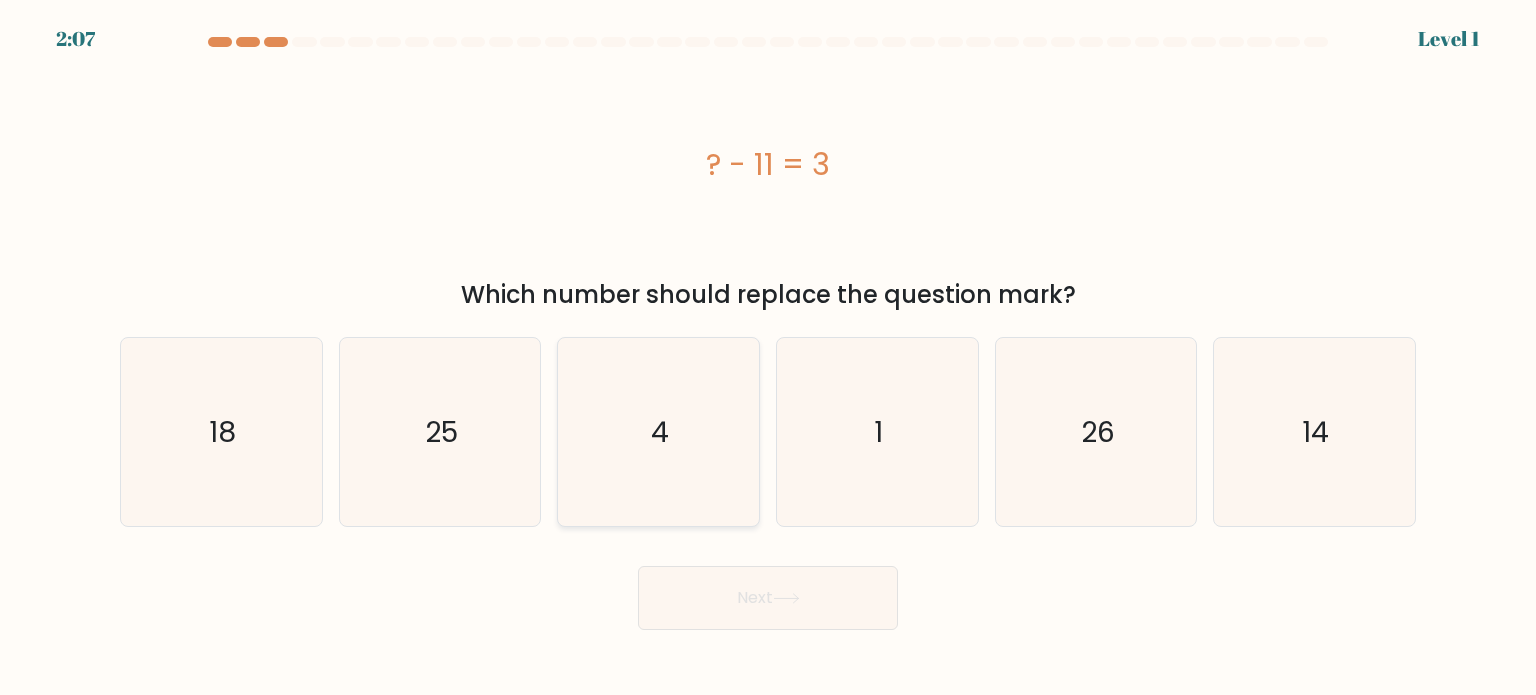 click on "4" 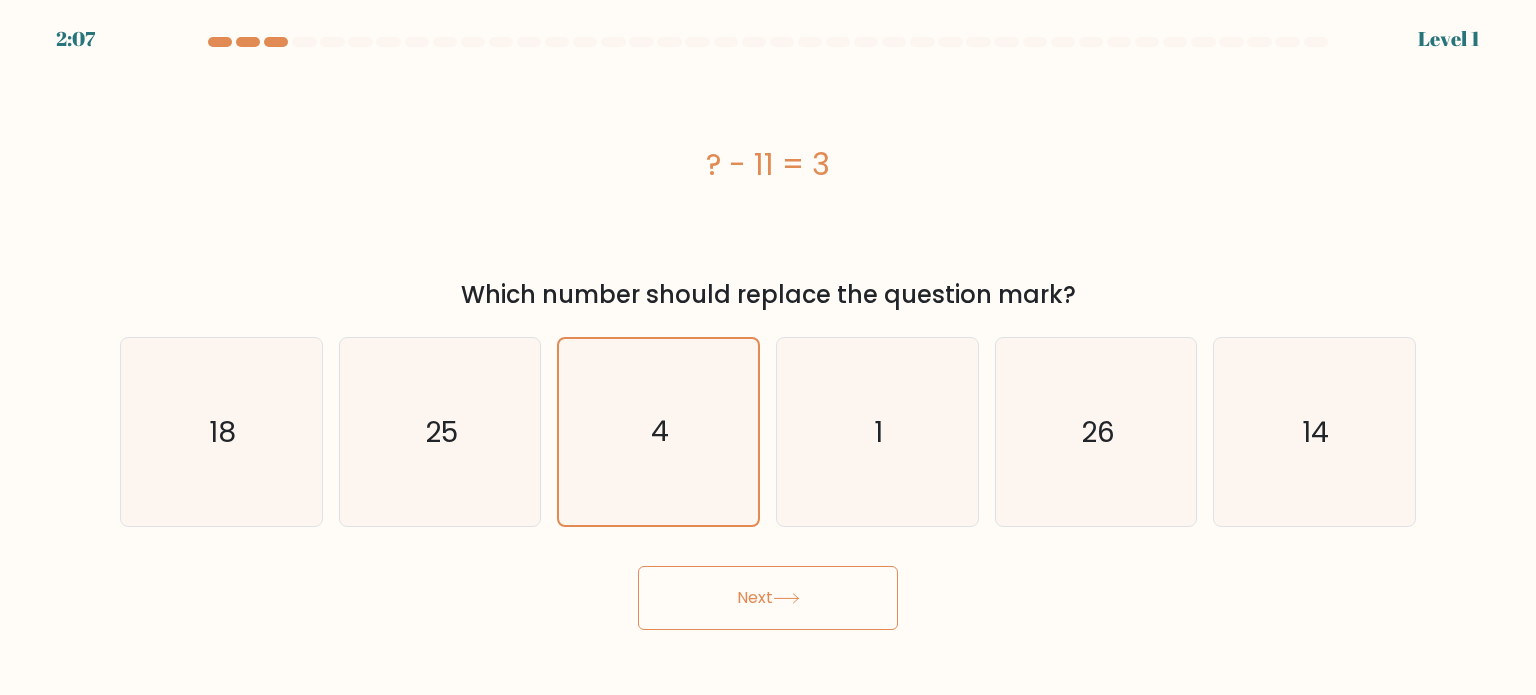 click on "Next" at bounding box center (768, 598) 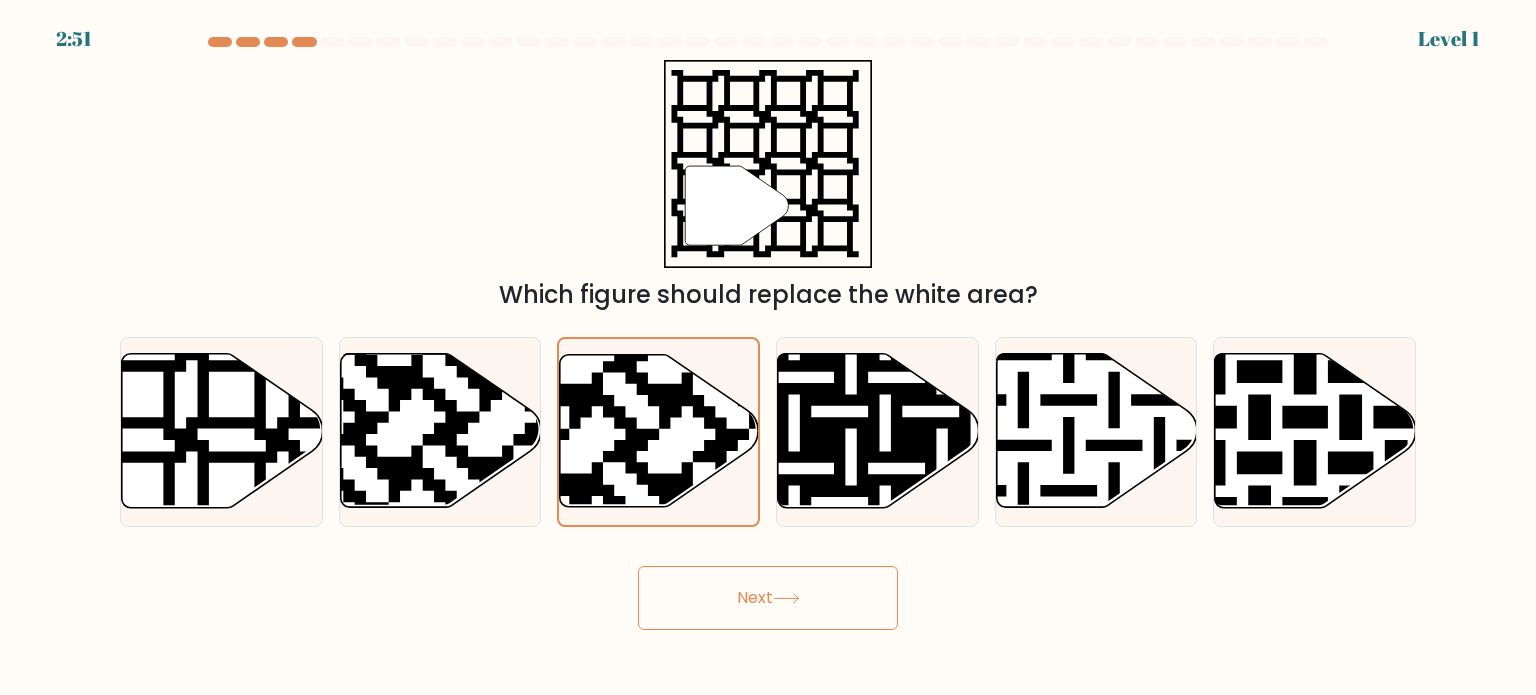 drag, startPoint x: 750, startPoint y: 593, endPoint x: 741, endPoint y: 582, distance: 14.21267 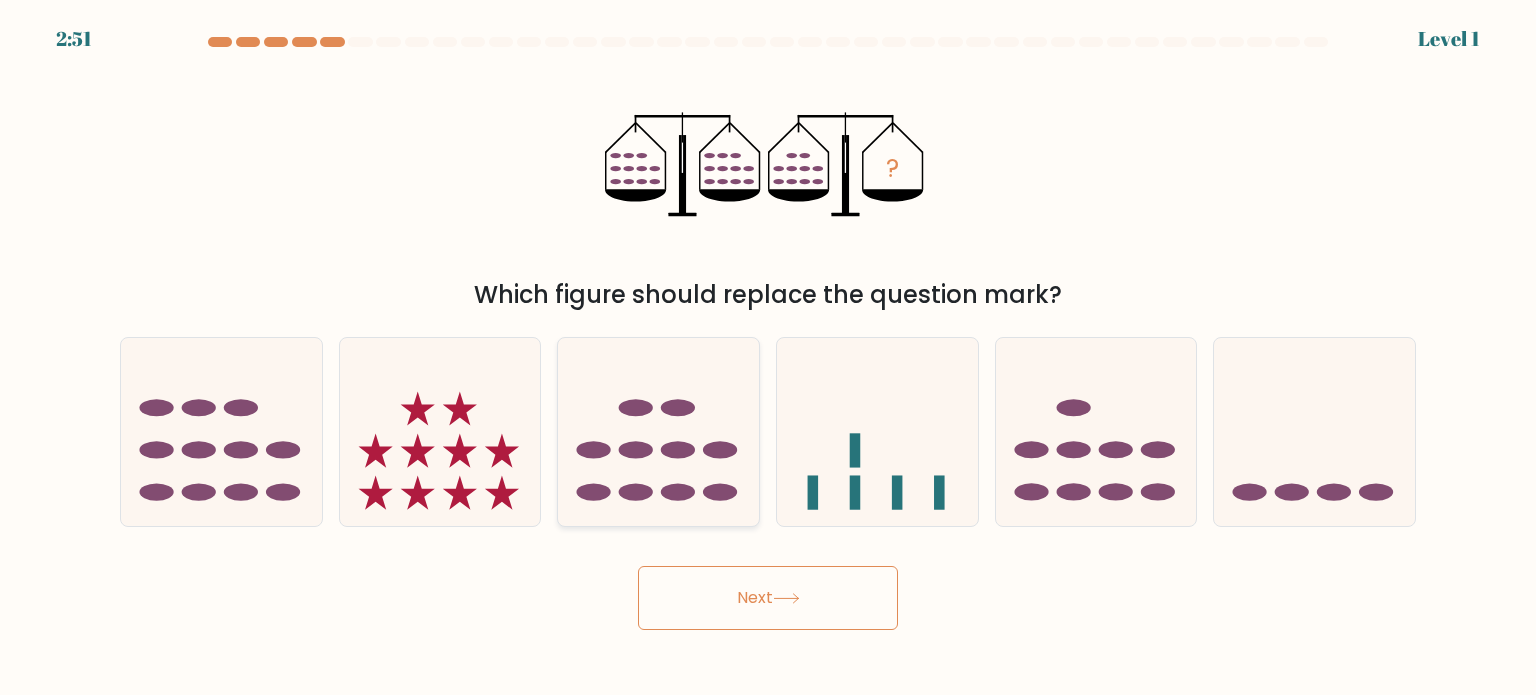 drag, startPoint x: 687, startPoint y: 454, endPoint x: 695, endPoint y: 463, distance: 12.0415945 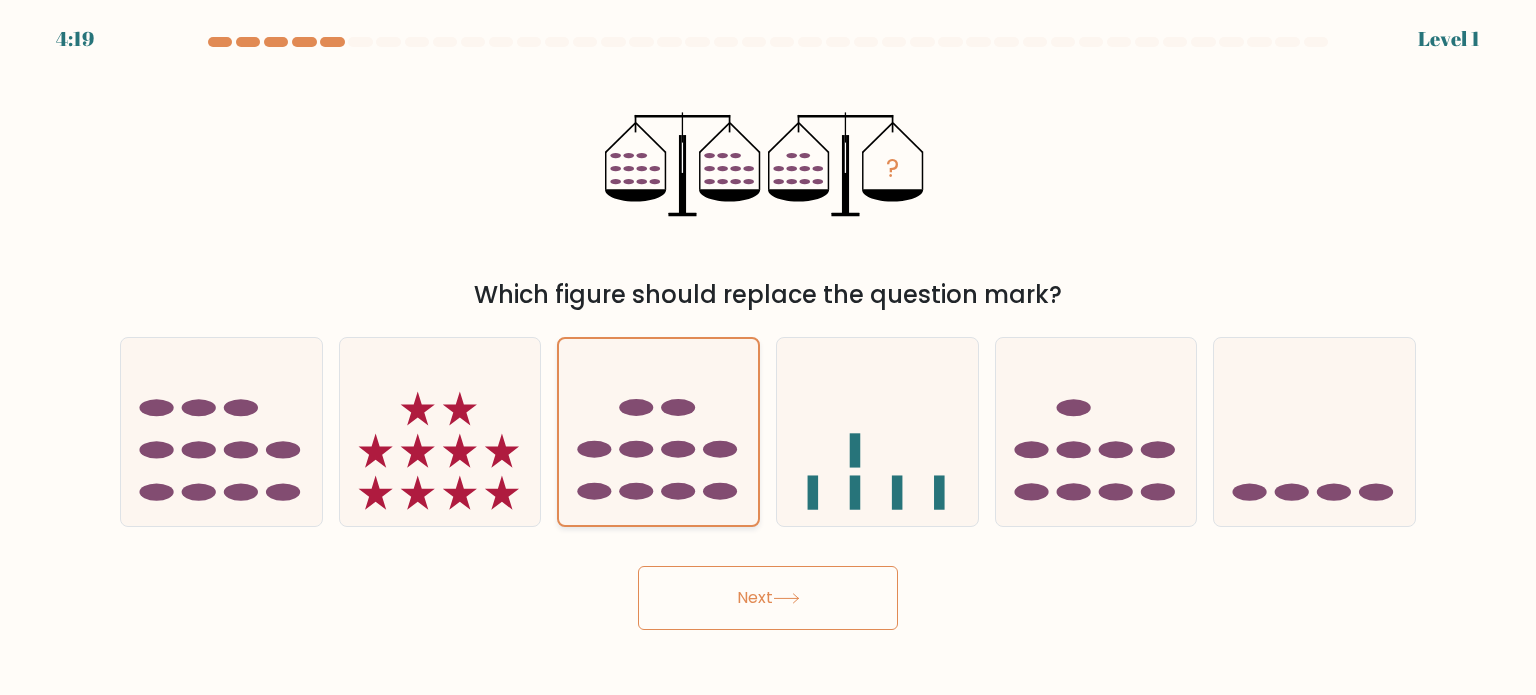 drag, startPoint x: 759, startPoint y: 579, endPoint x: 716, endPoint y: 492, distance: 97.04638 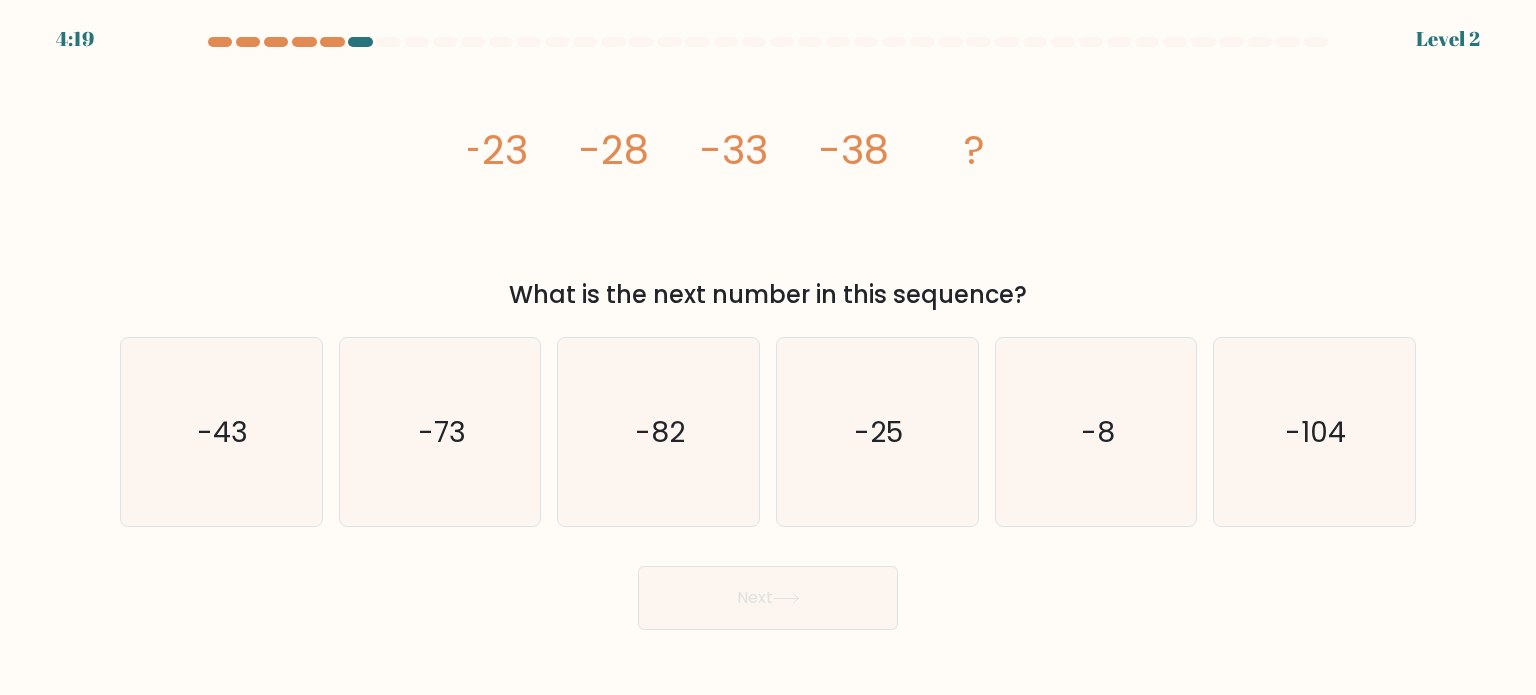 click on "-82" 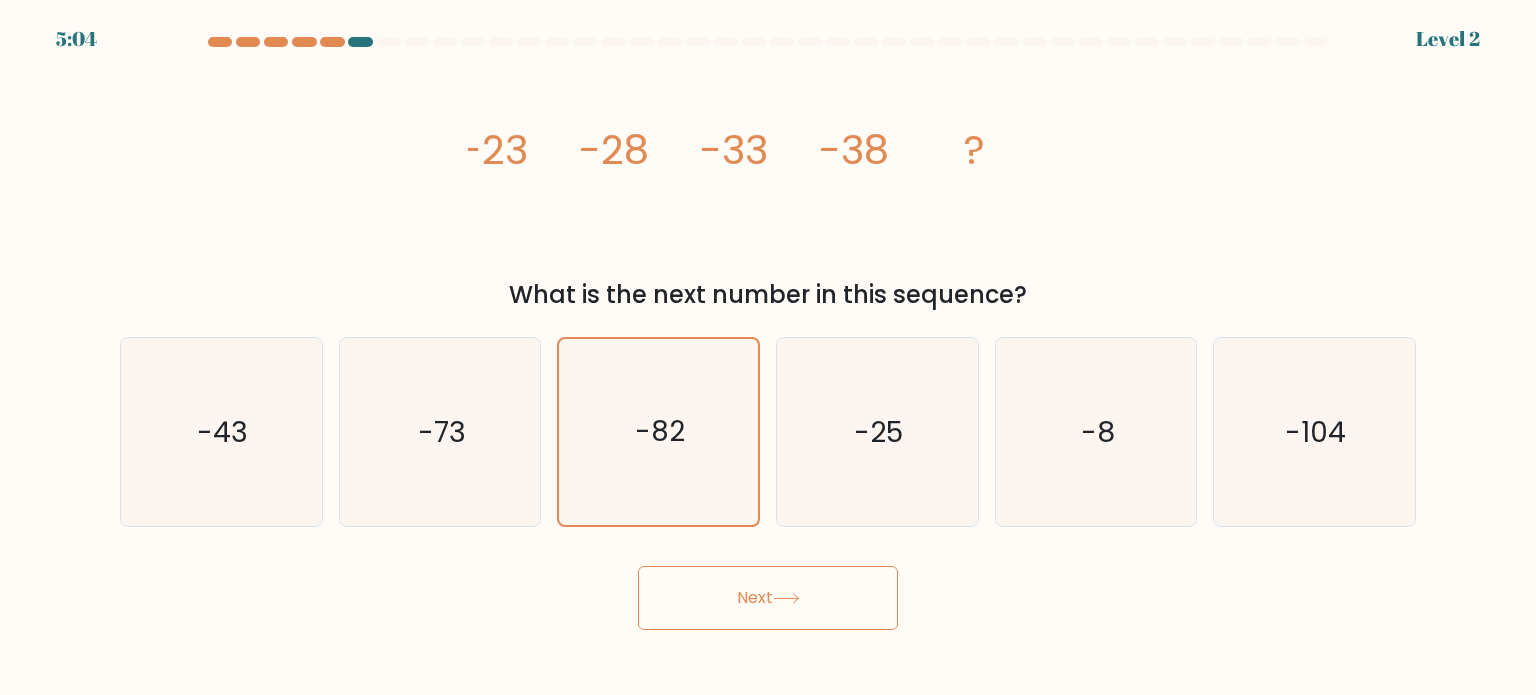 click on "Next" at bounding box center [768, 598] 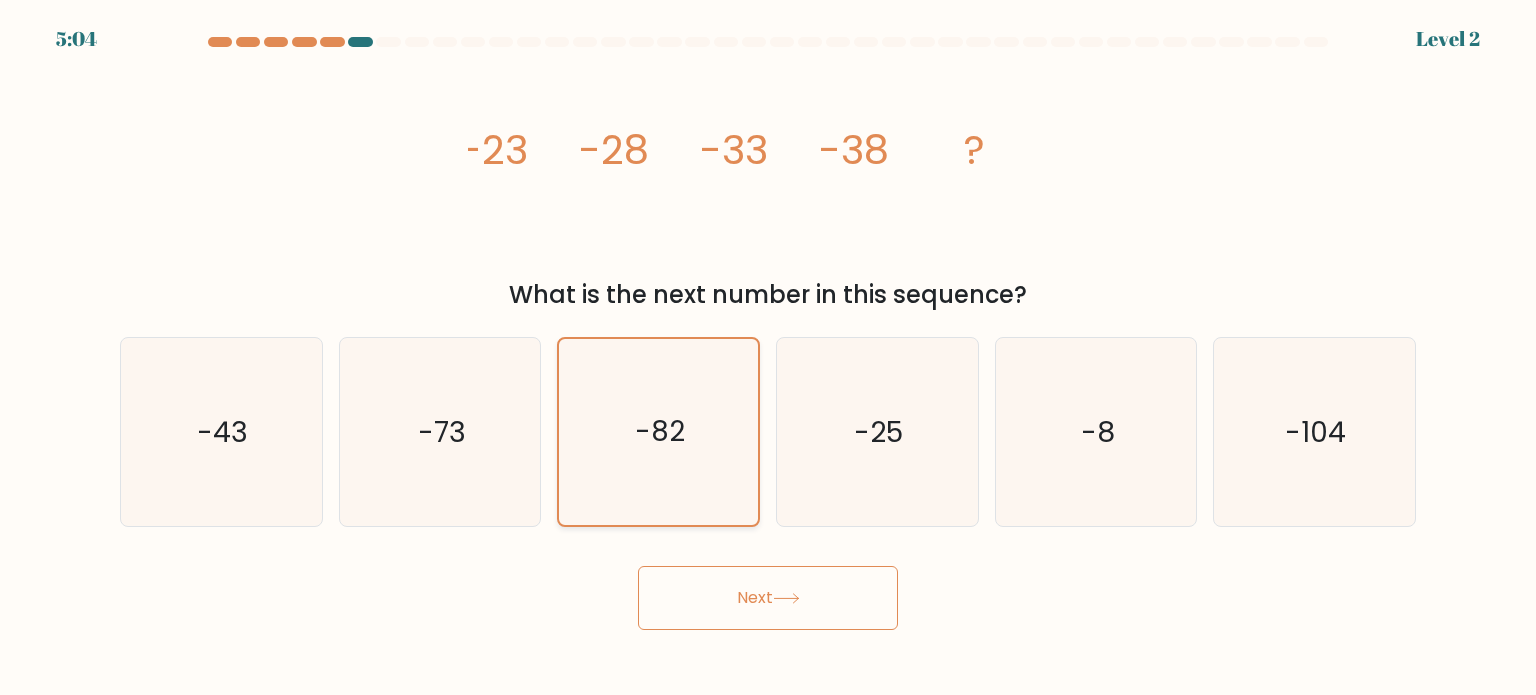 click on "-82" 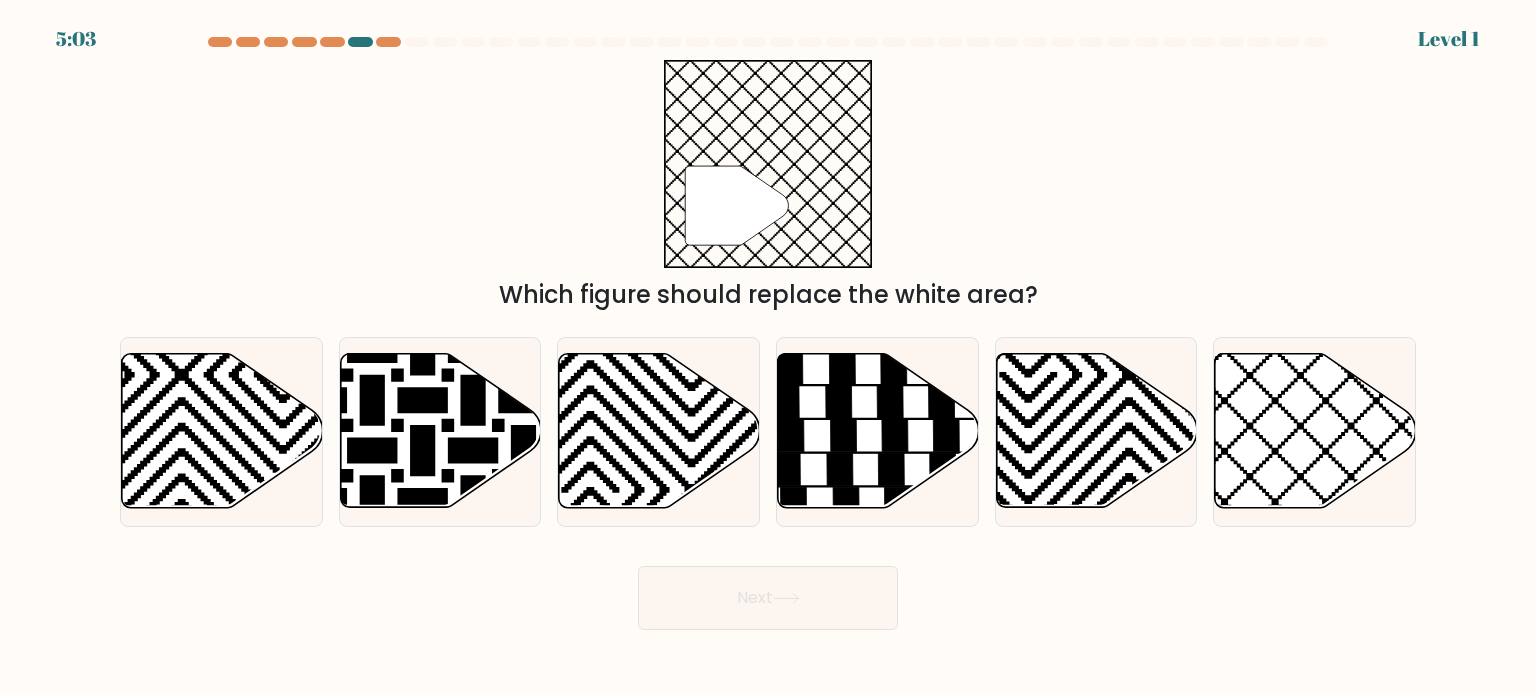 click on "Next" at bounding box center [768, 598] 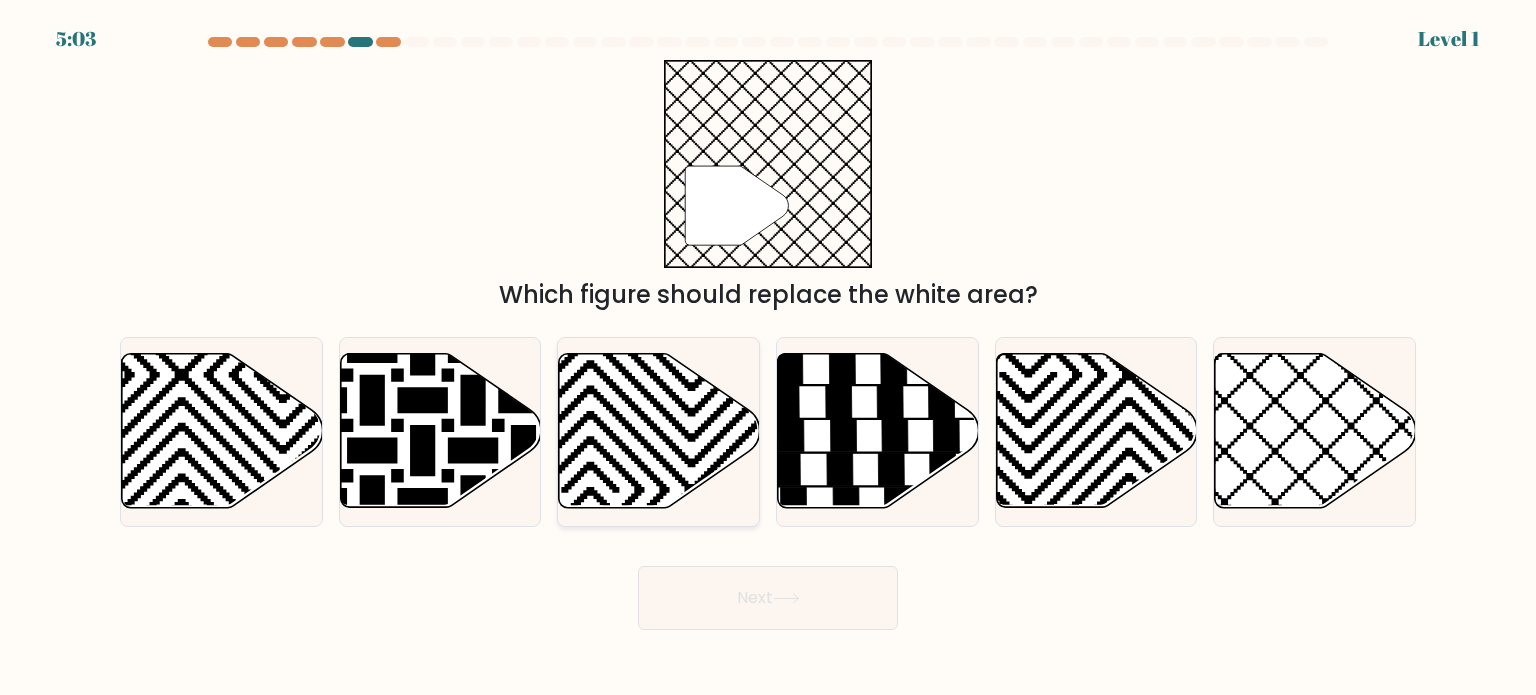 click 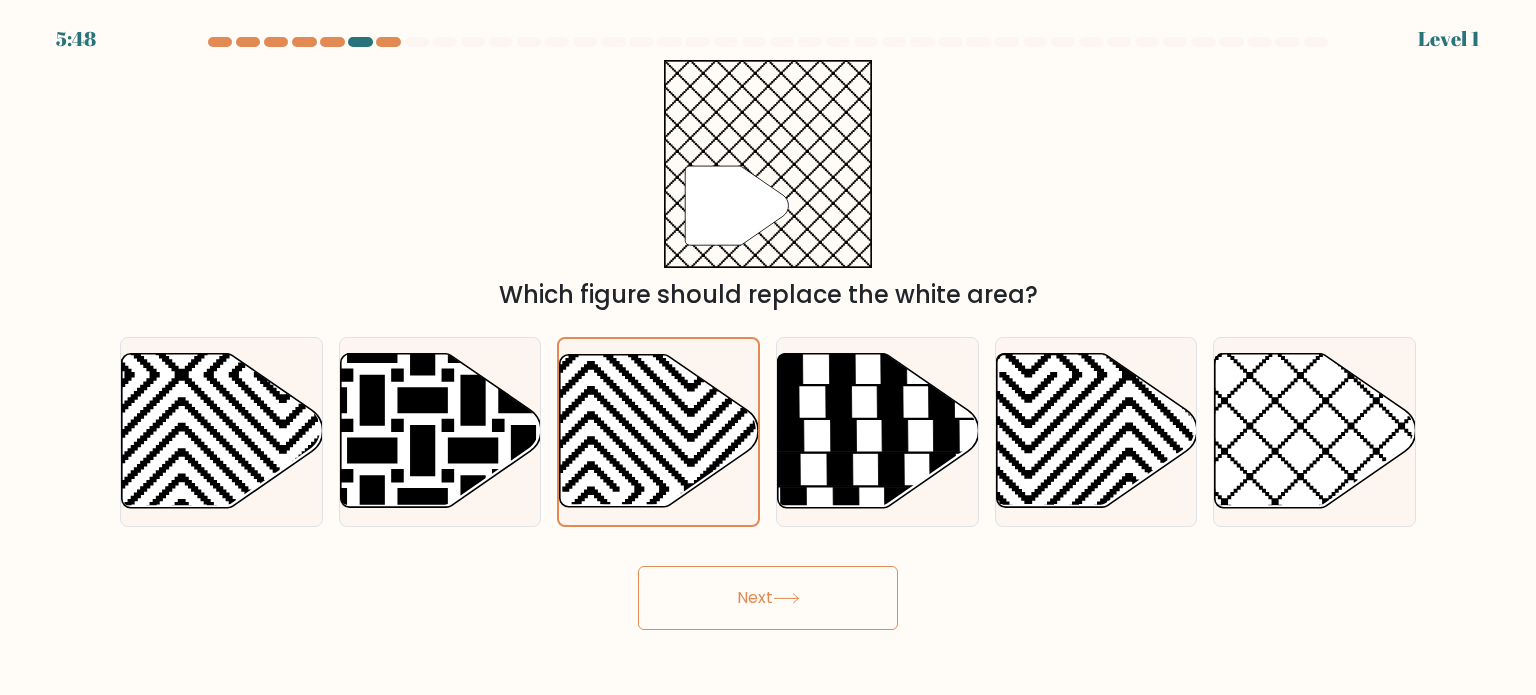 click on "Next" at bounding box center [768, 590] 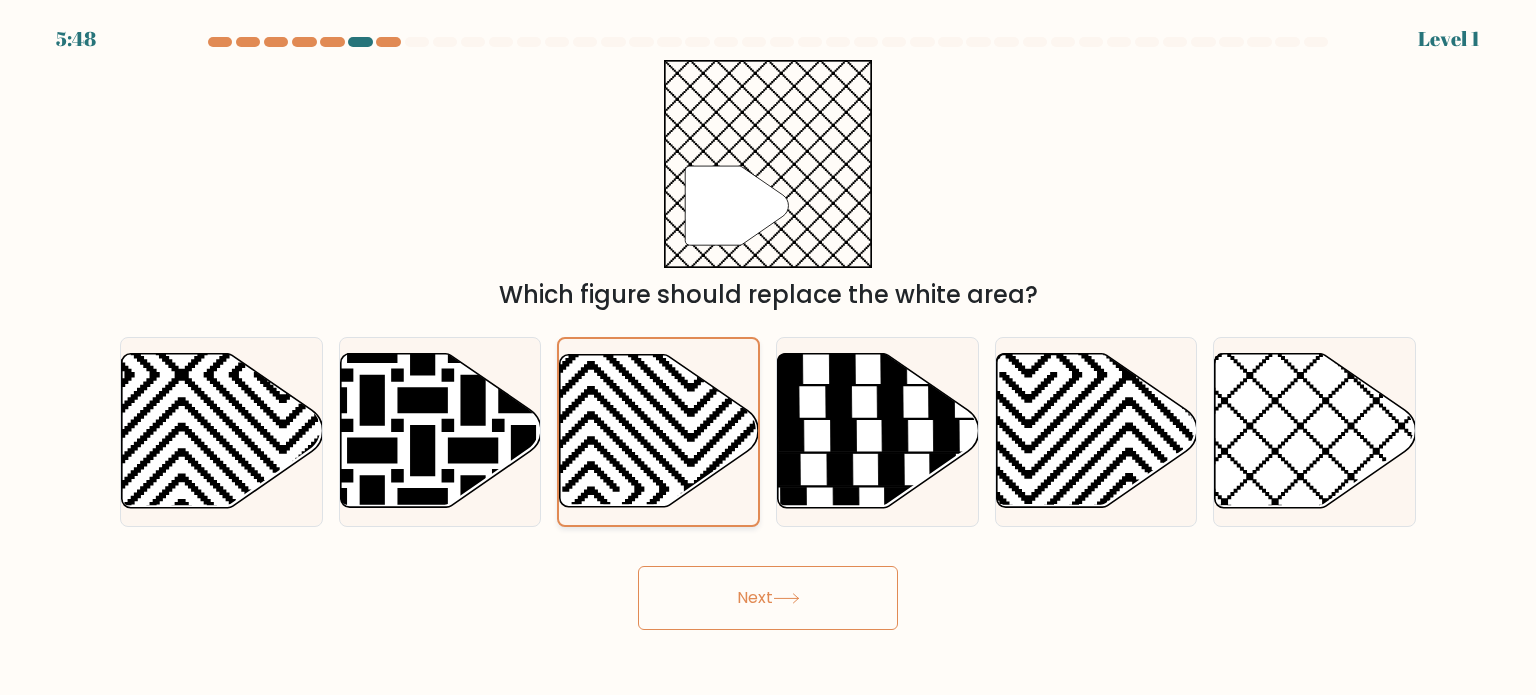 click 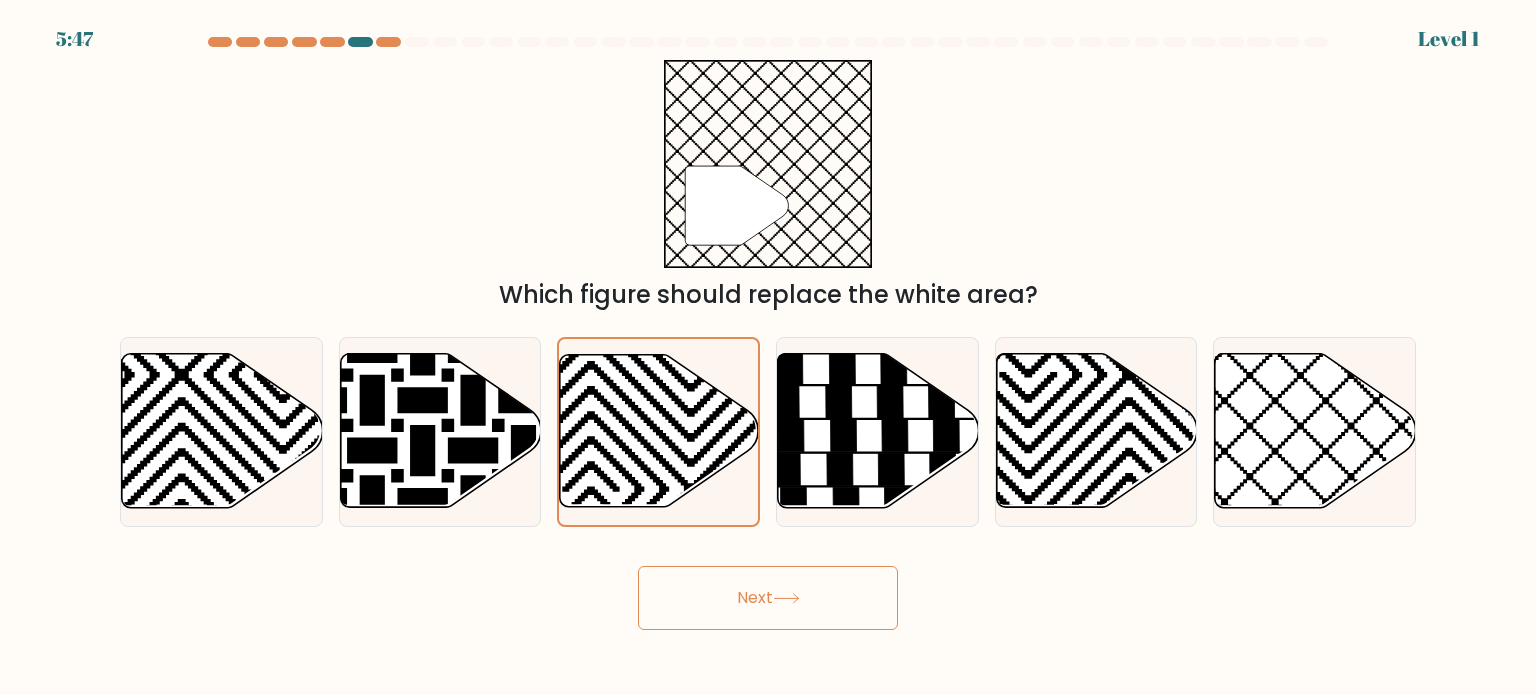 click on "Next" at bounding box center (768, 598) 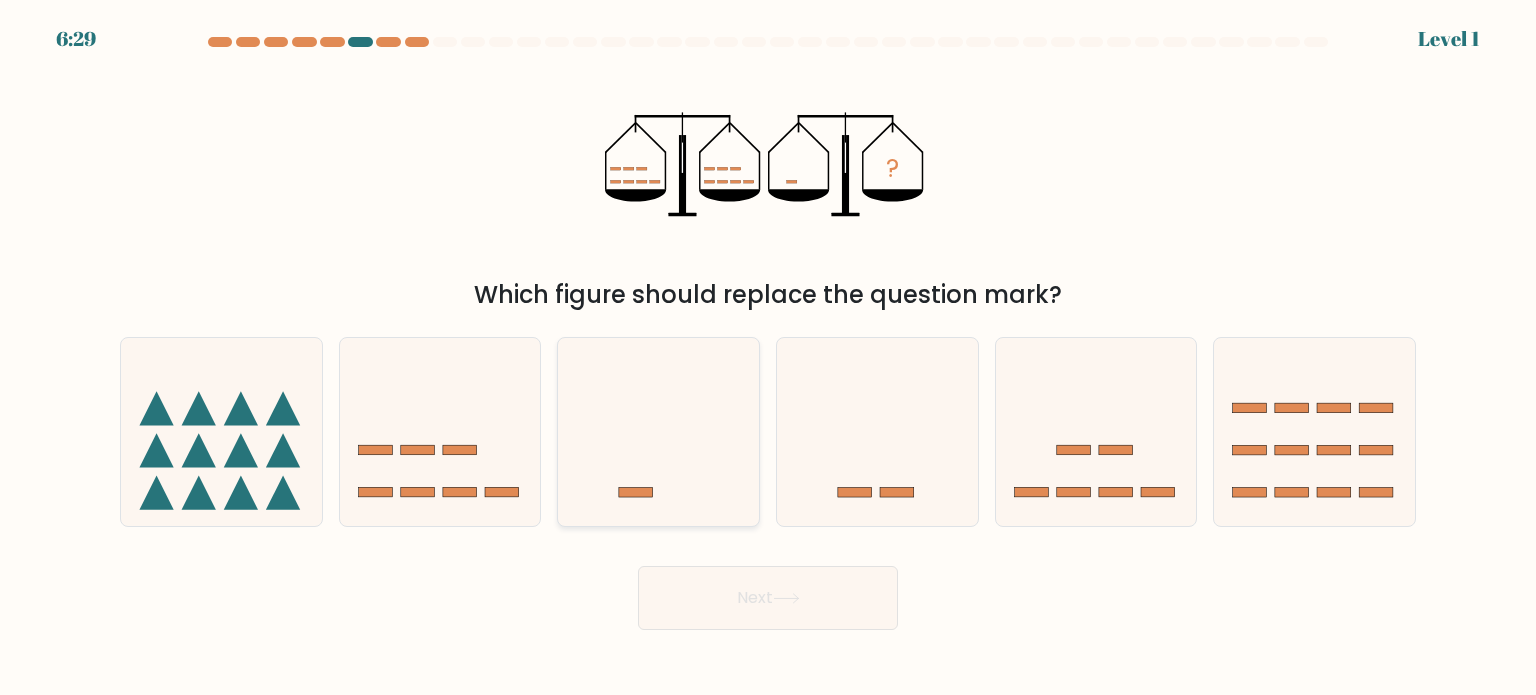 click 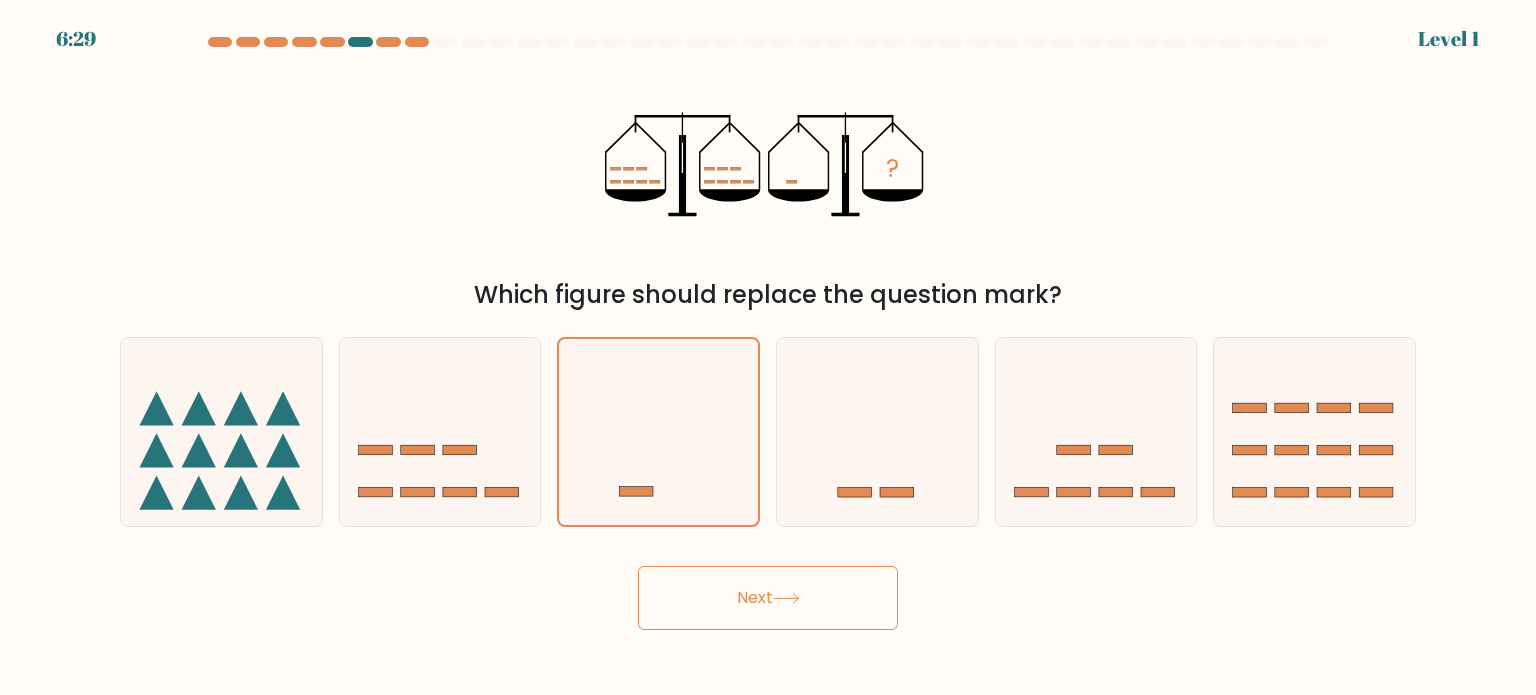 click on "6:29
Level 1" at bounding box center [768, 347] 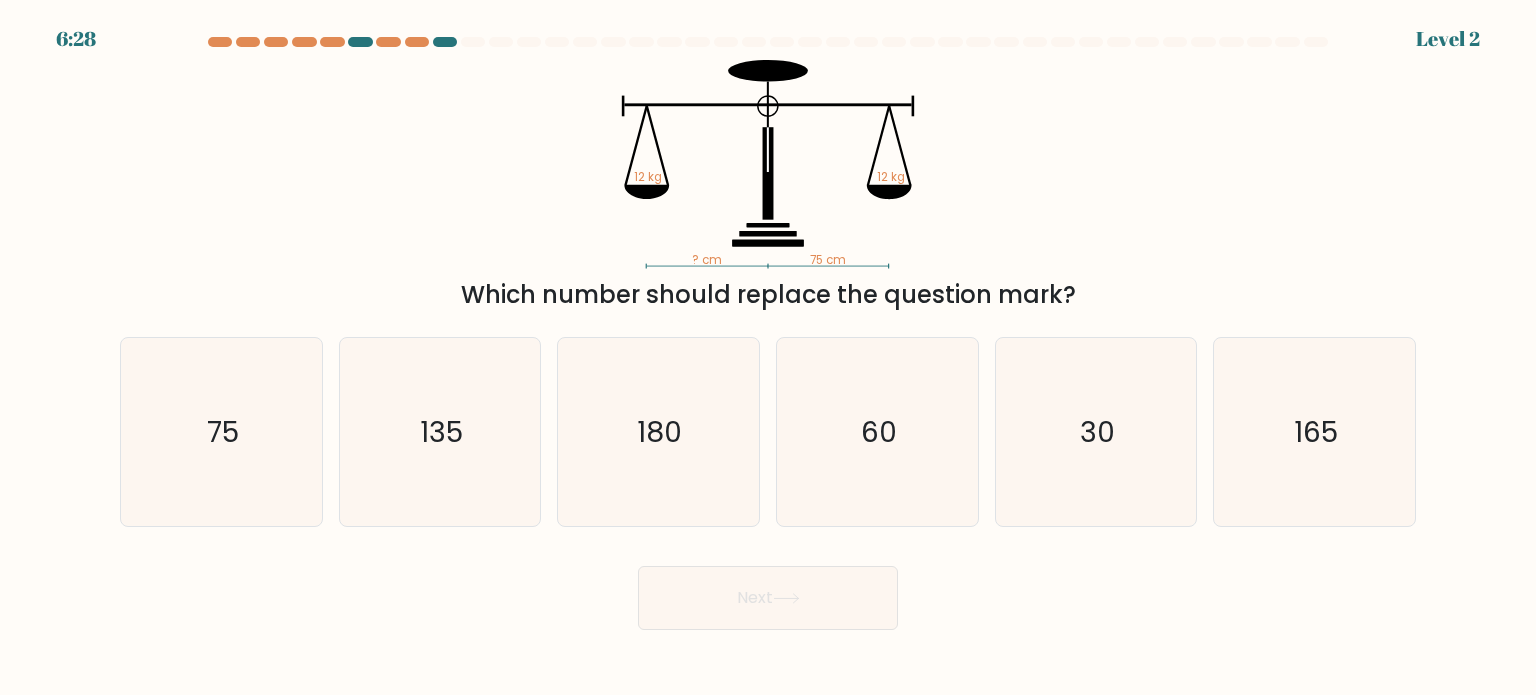 click on "180" 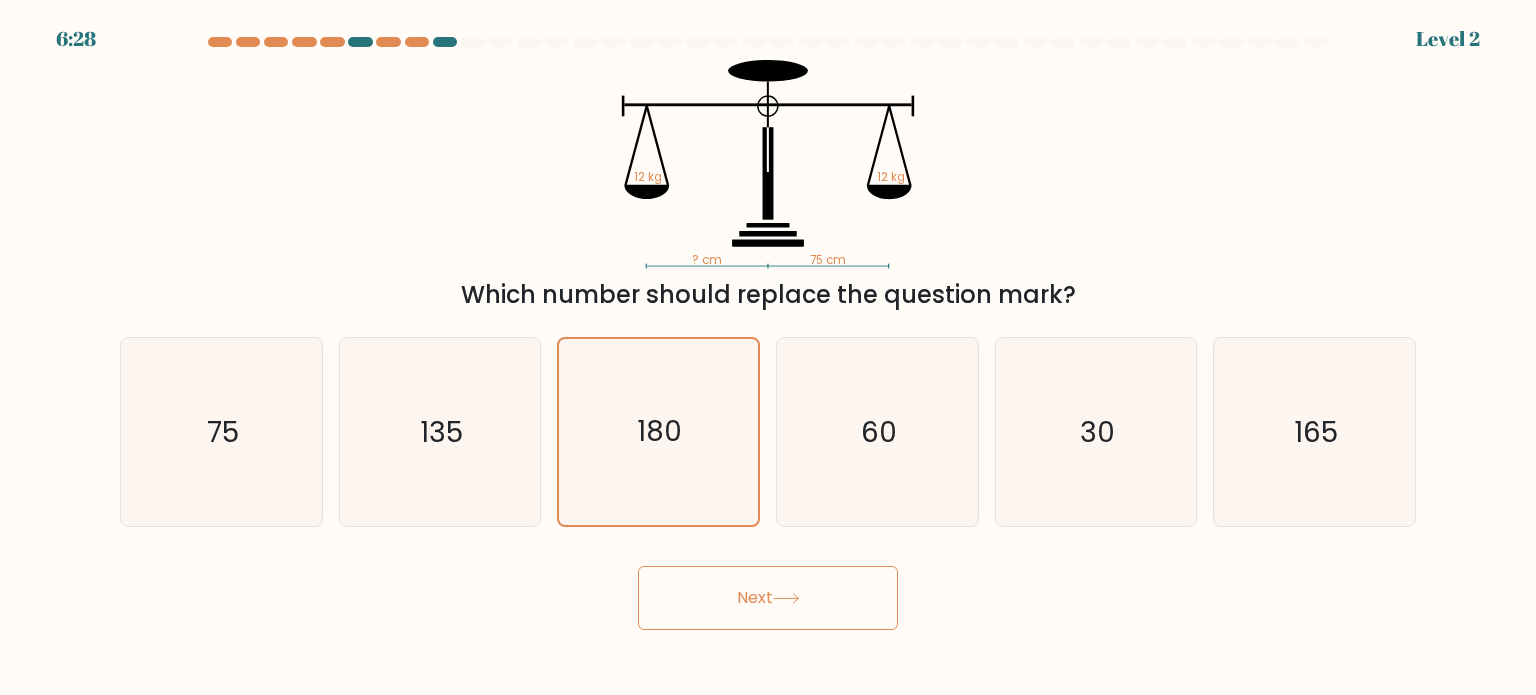 drag, startPoint x: 778, startPoint y: 609, endPoint x: 768, endPoint y: 593, distance: 18.867962 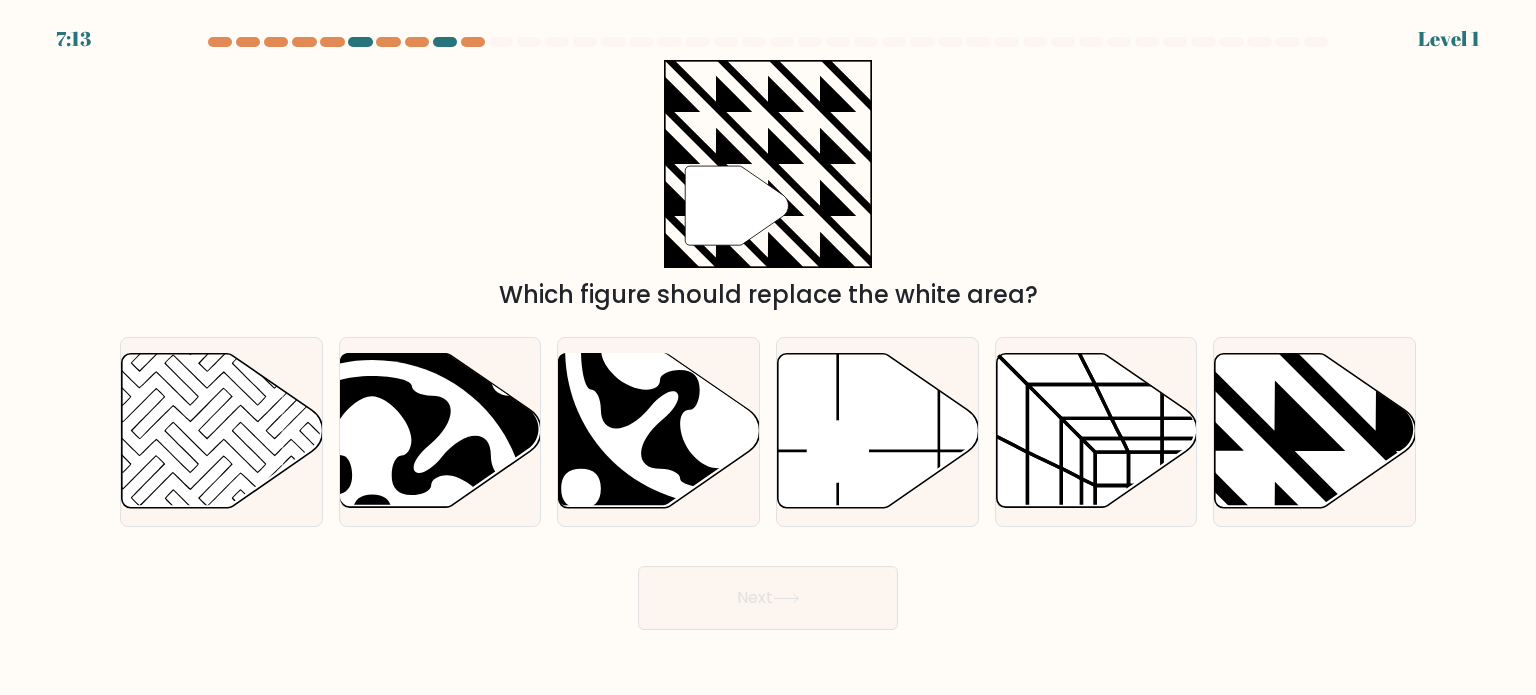 click 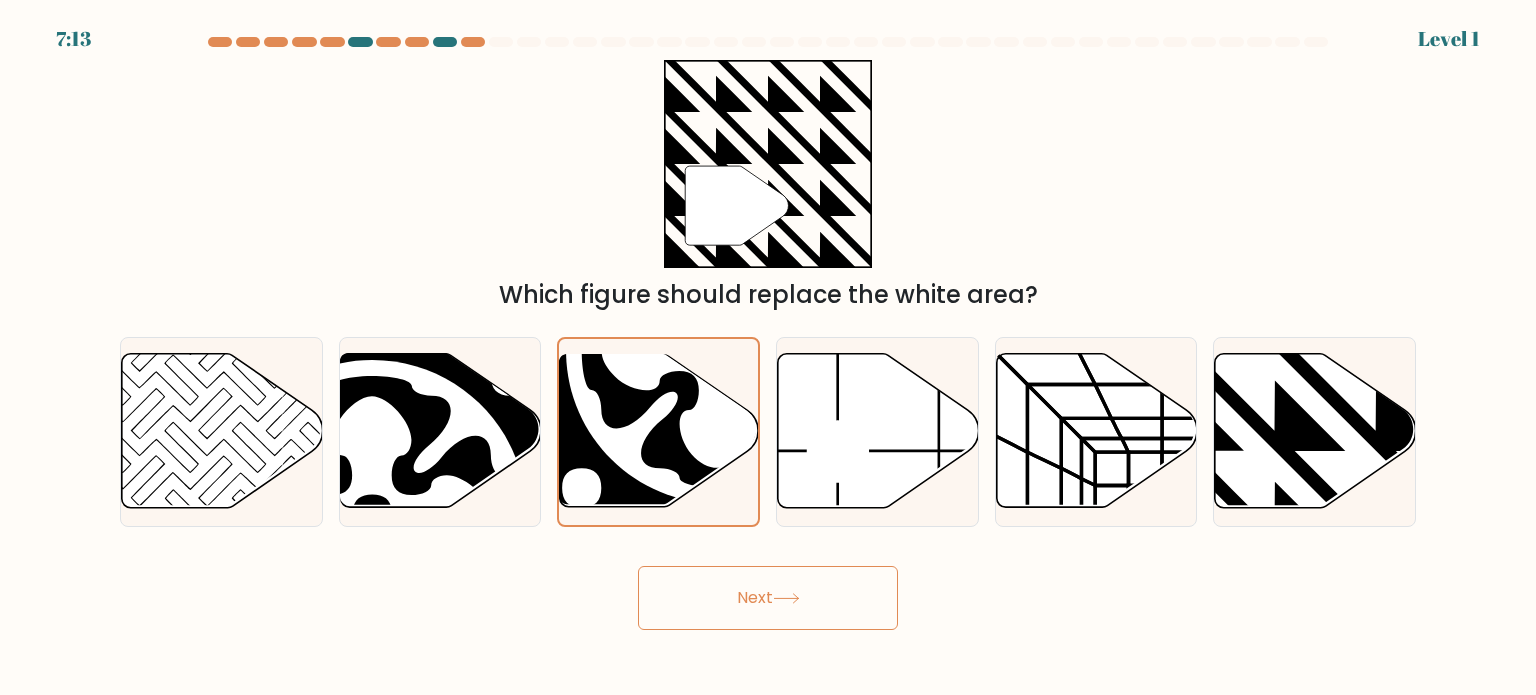 drag, startPoint x: 763, startPoint y: 577, endPoint x: 754, endPoint y: 567, distance: 13.453624 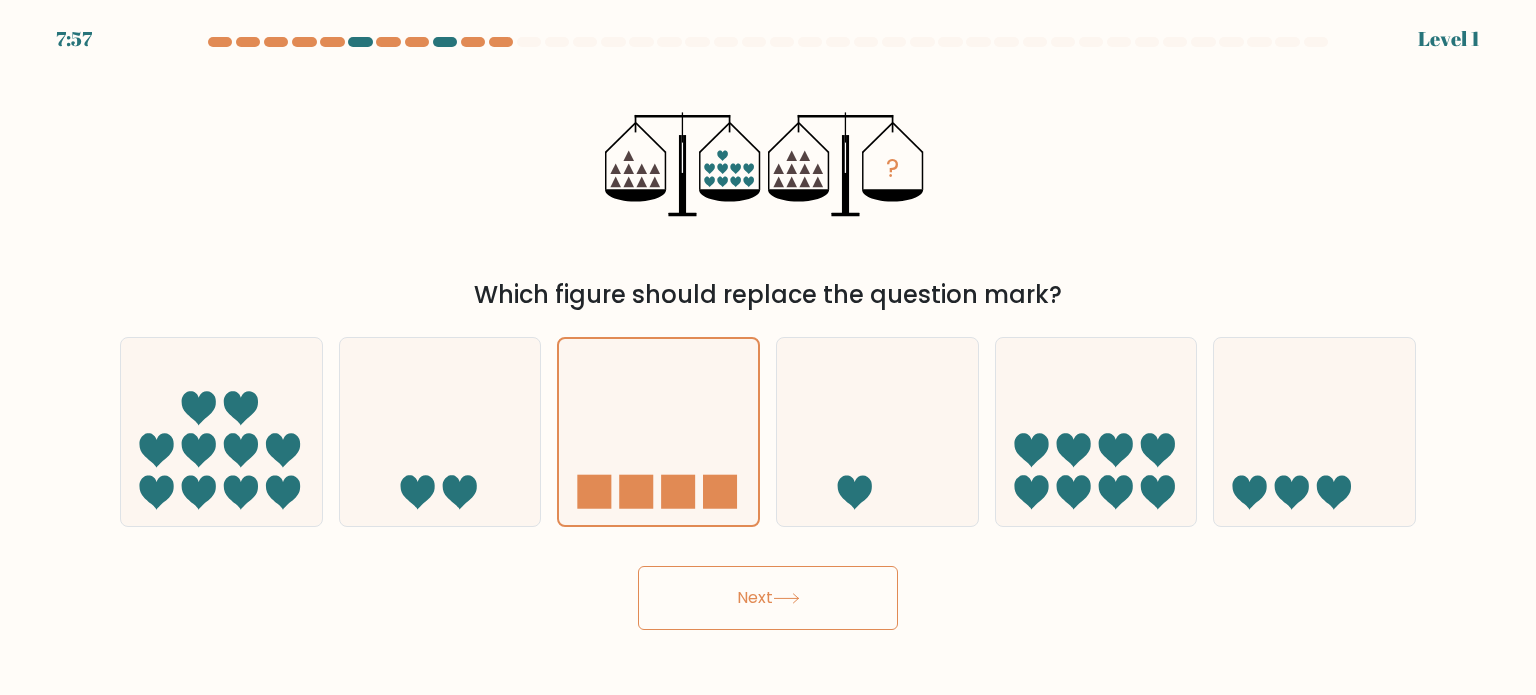 drag, startPoint x: 768, startPoint y: 602, endPoint x: 760, endPoint y: 595, distance: 10.630146 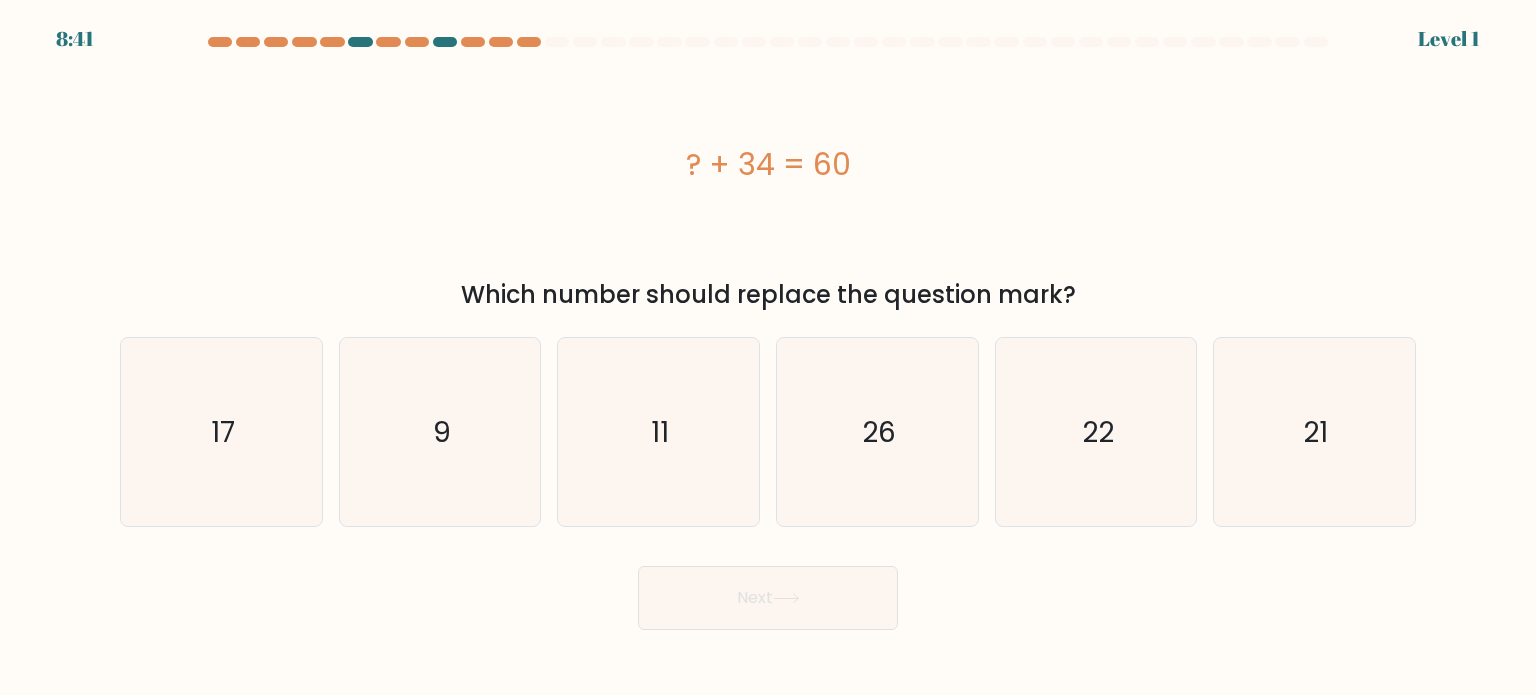 click on "11" 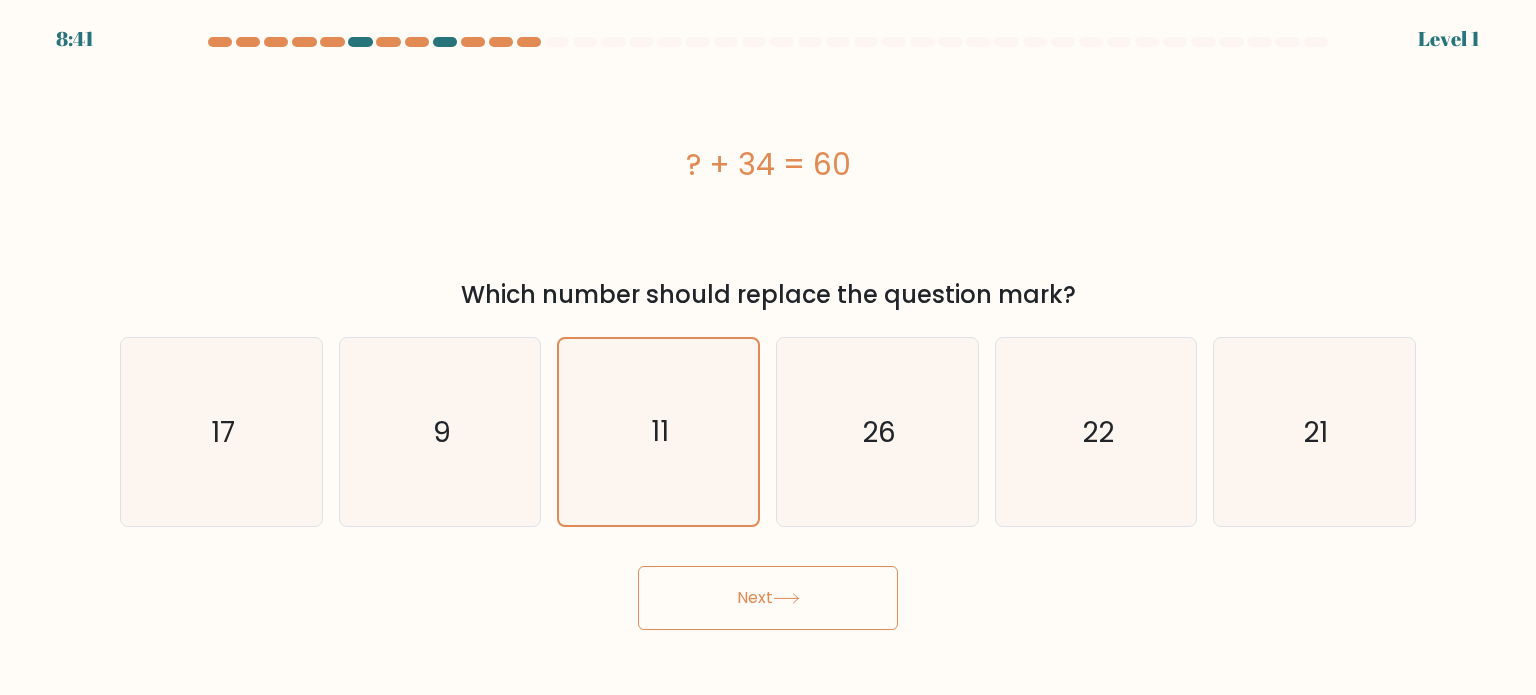 click on "Next" at bounding box center (768, 598) 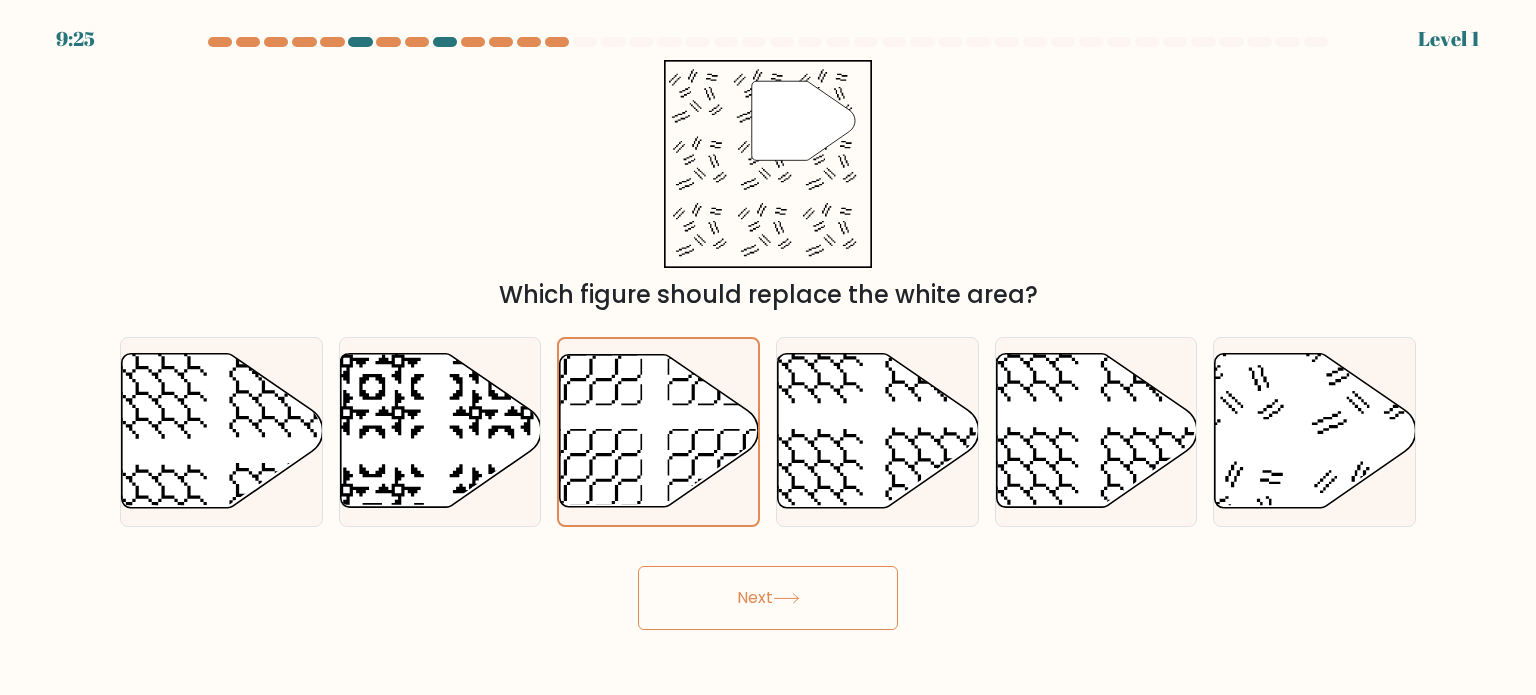 drag, startPoint x: 790, startPoint y: 603, endPoint x: 774, endPoint y: 583, distance: 25.612497 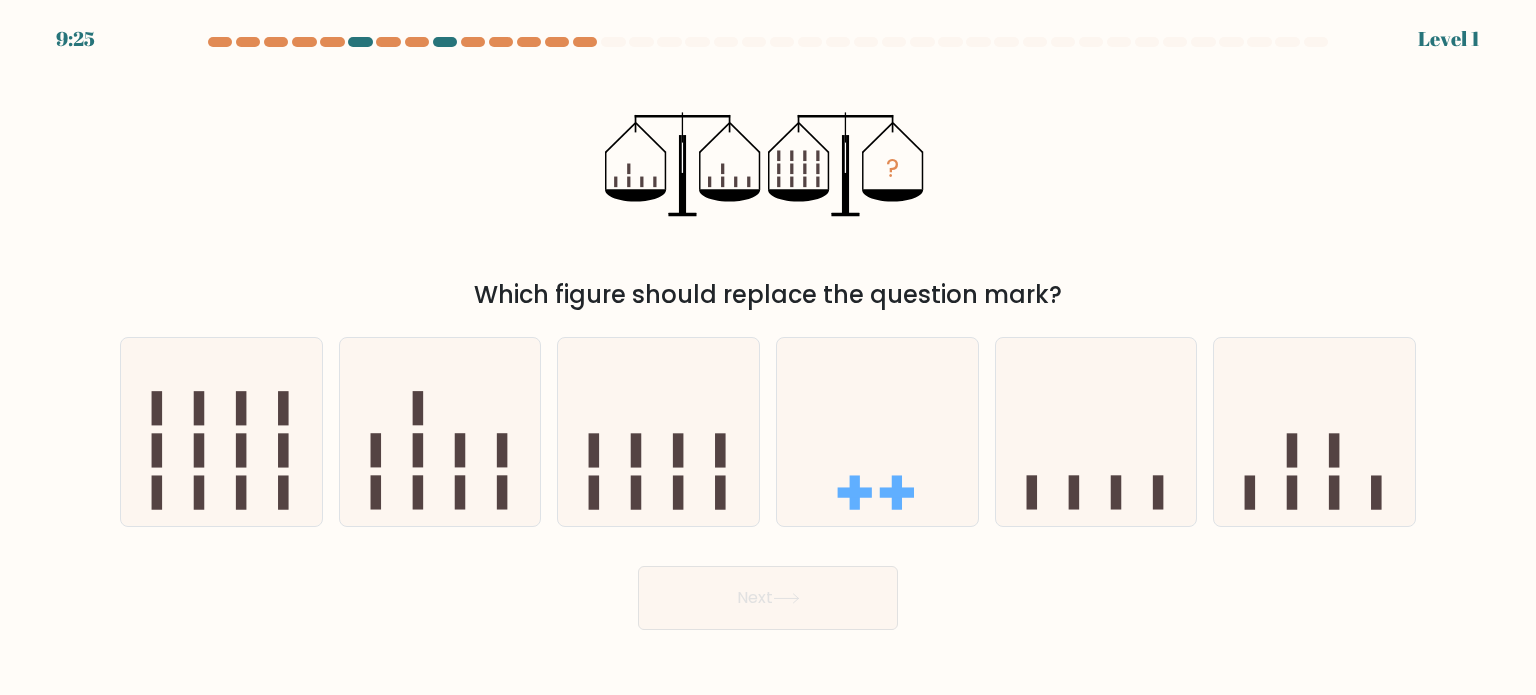 click 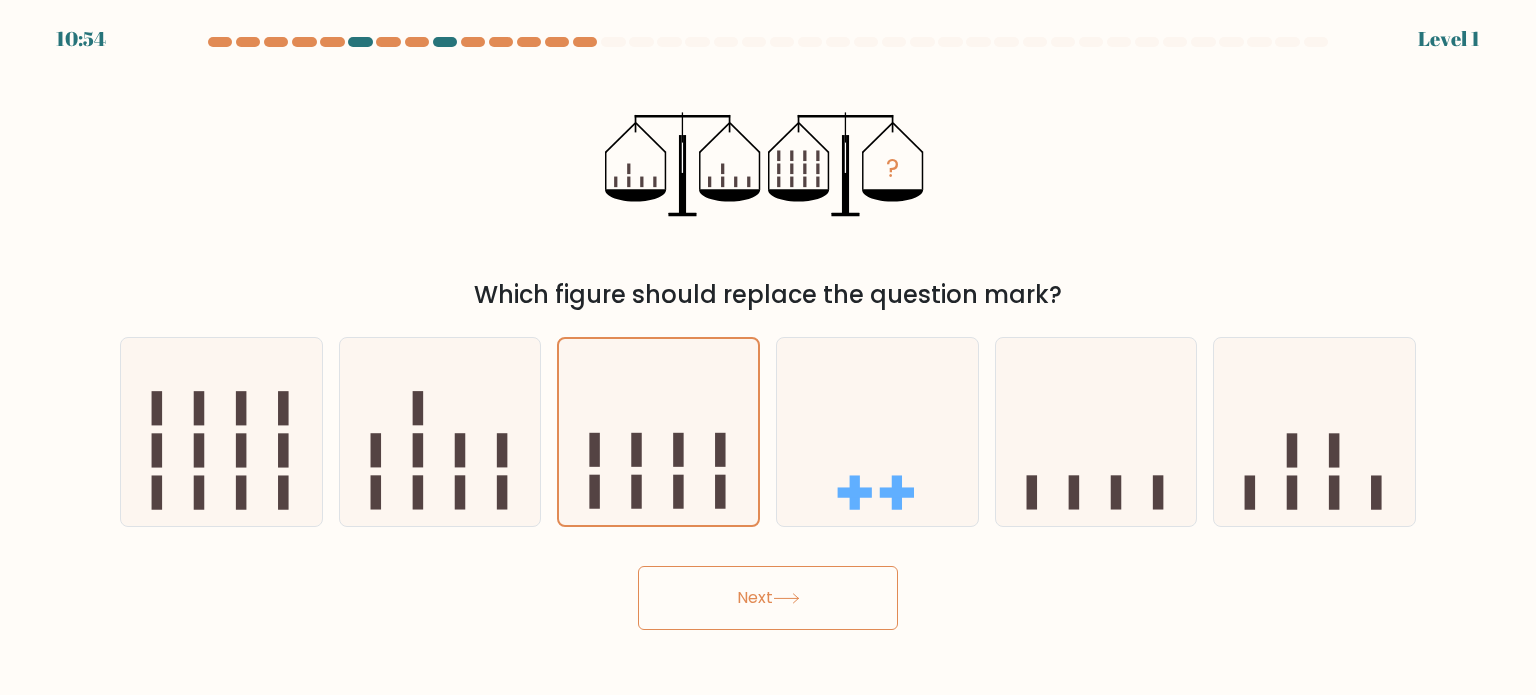 drag, startPoint x: 773, startPoint y: 602, endPoint x: 752, endPoint y: 559, distance: 47.853943 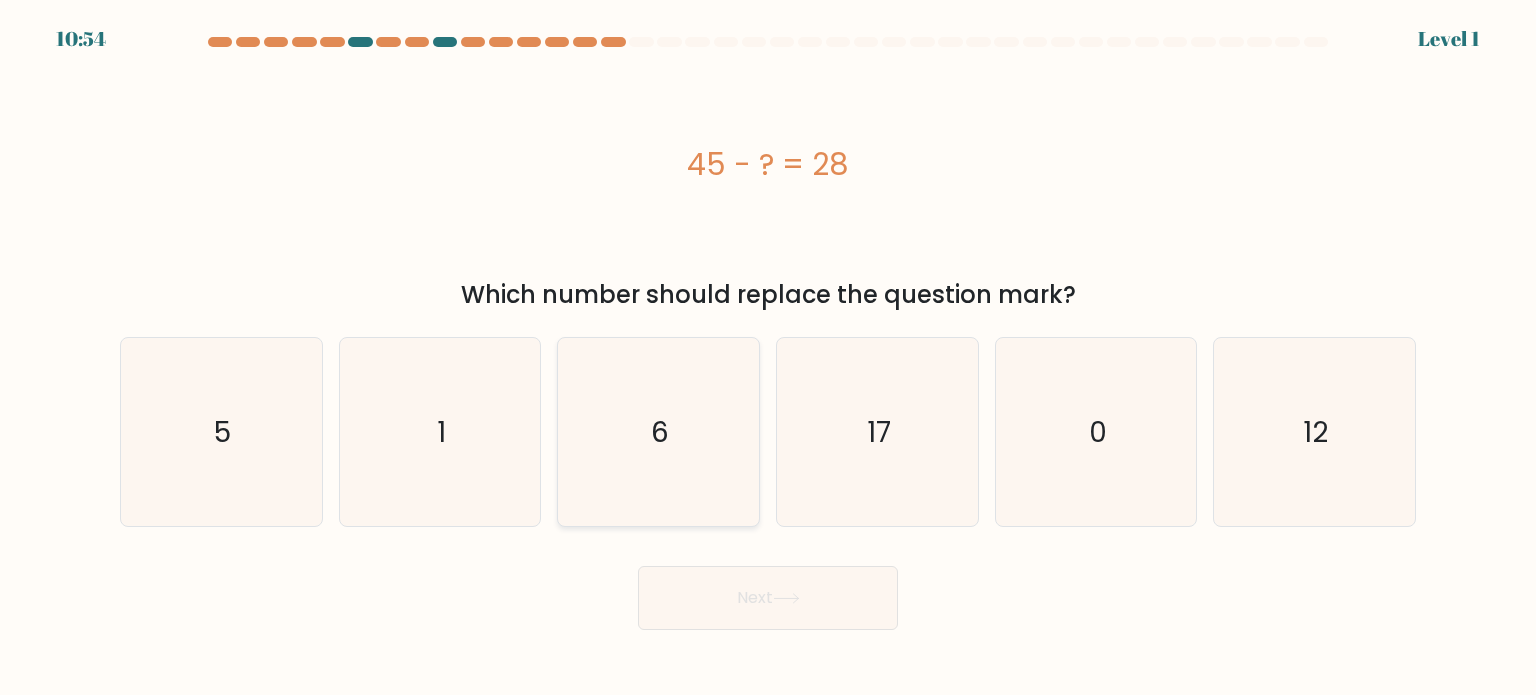 click on "6" 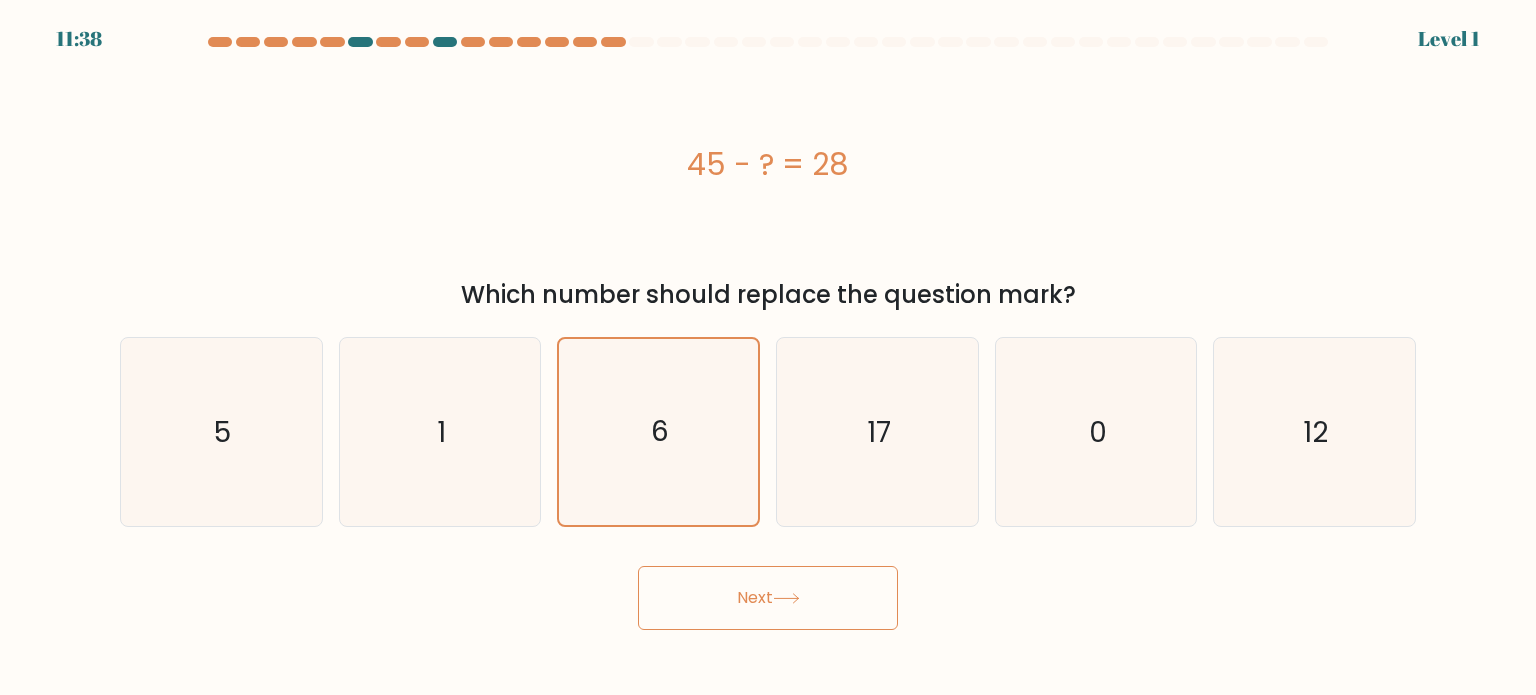 drag, startPoint x: 781, startPoint y: 590, endPoint x: 761, endPoint y: 530, distance: 63.245552 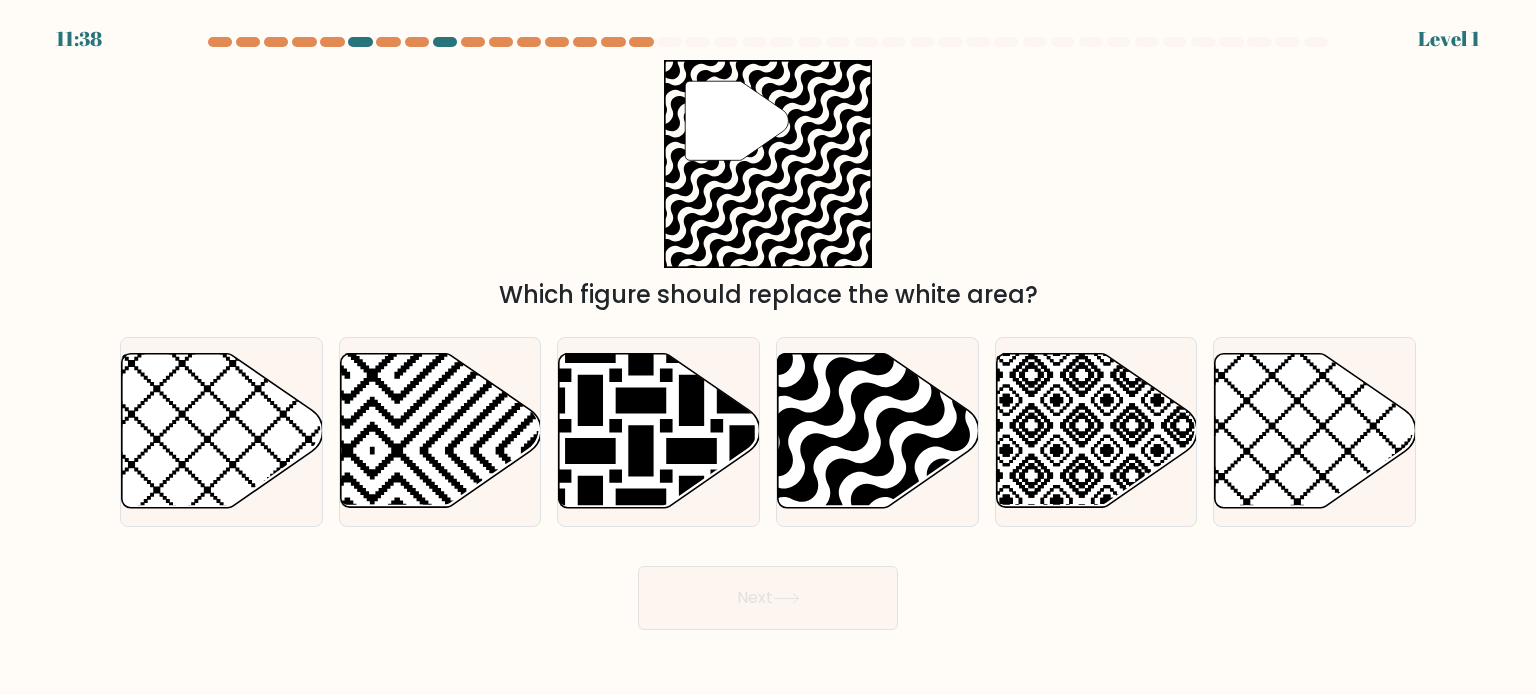 click on "Next" at bounding box center (768, 598) 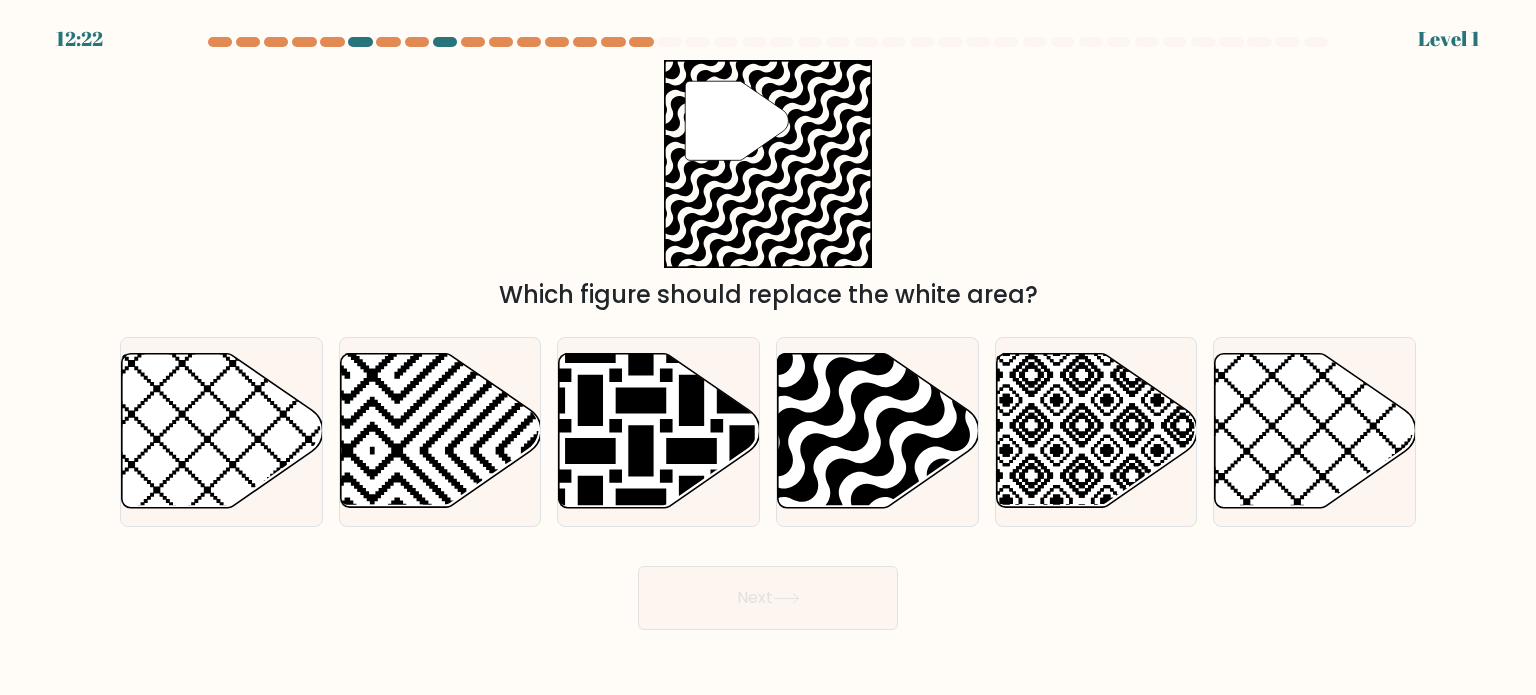 drag, startPoint x: 723, startPoint y: 451, endPoint x: 775, endPoint y: 567, distance: 127.12199 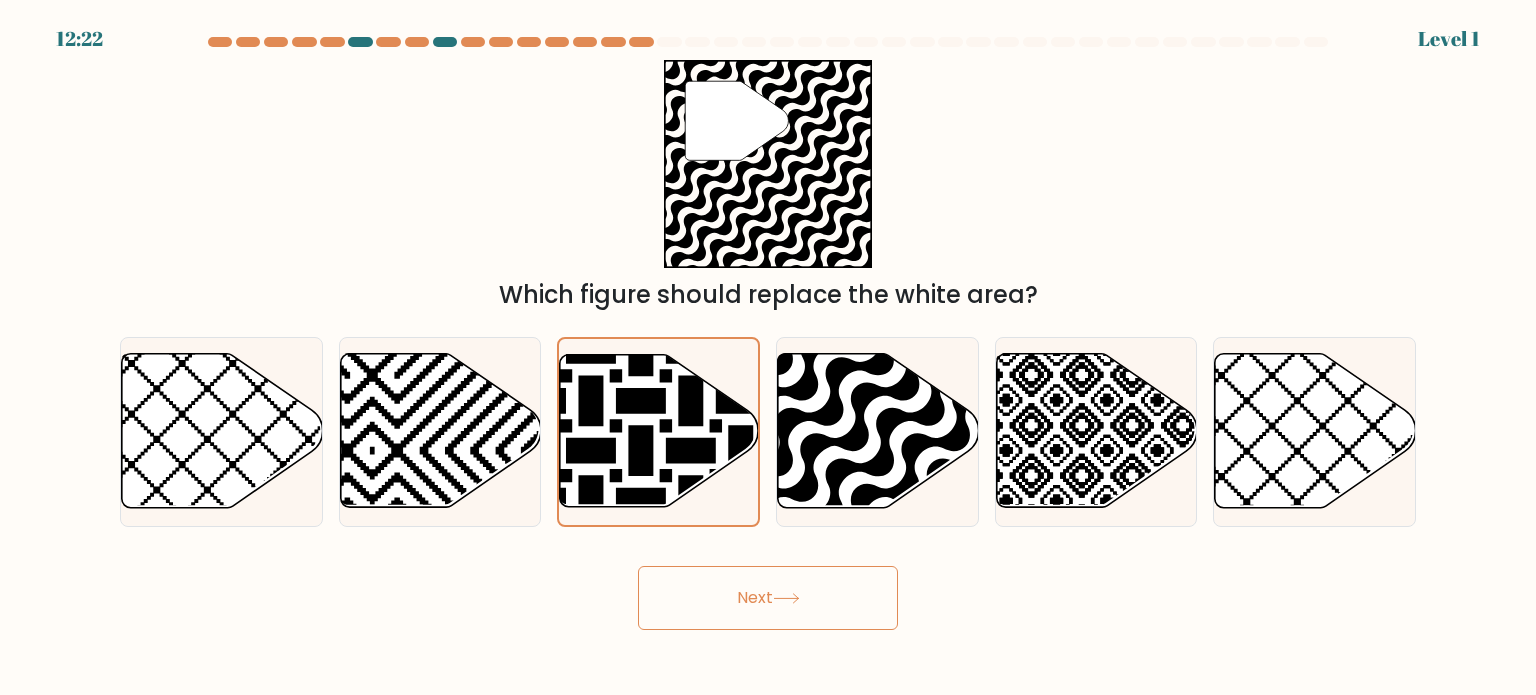 click on "Next" at bounding box center (768, 598) 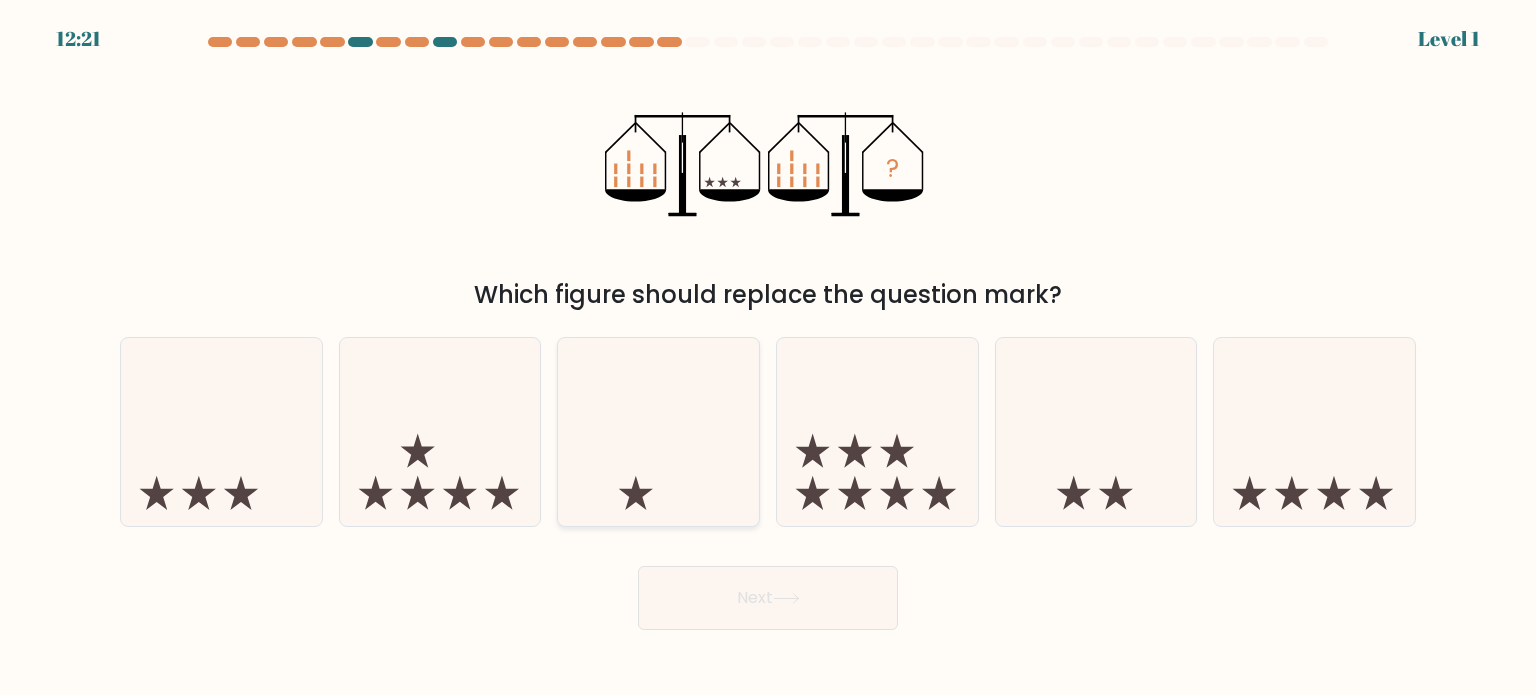 drag, startPoint x: 726, startPoint y: 457, endPoint x: 756, endPoint y: 508, distance: 59.16925 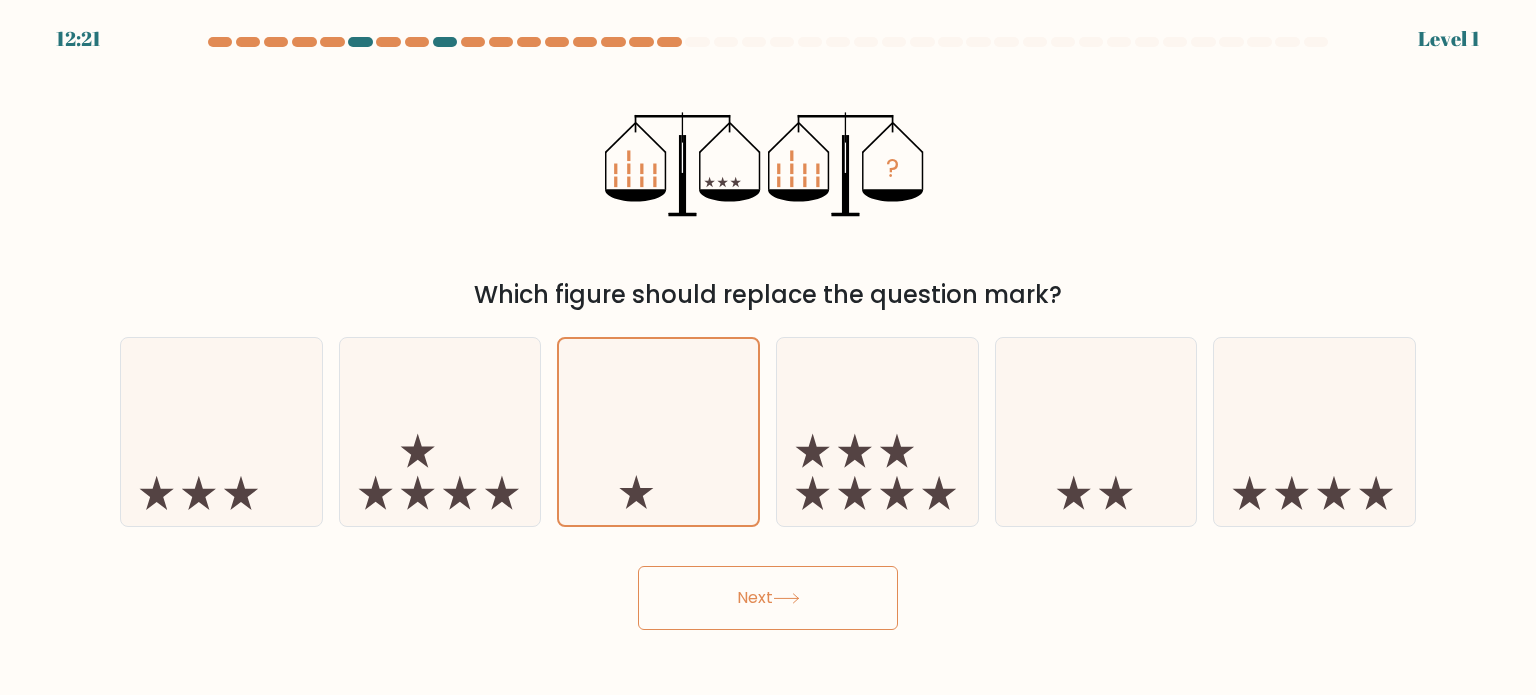 click on "Next" at bounding box center (768, 598) 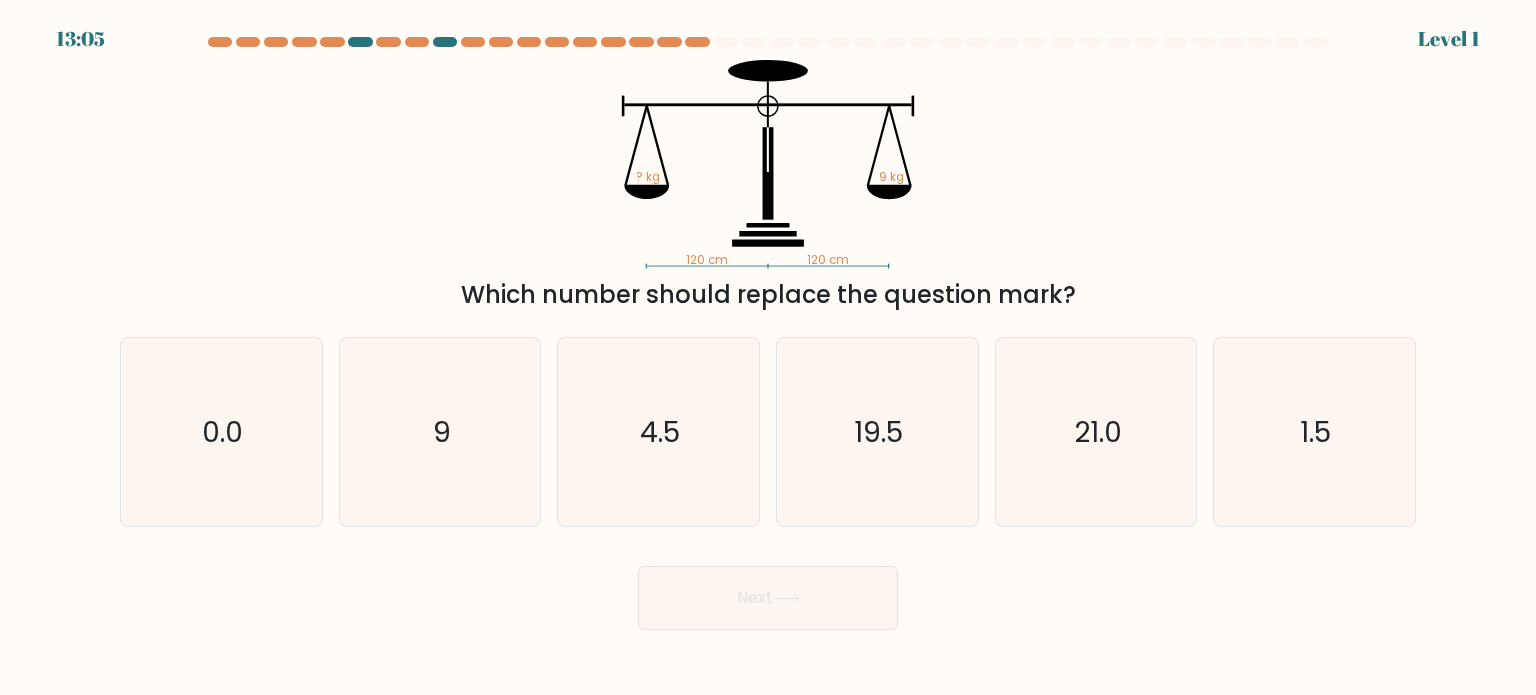 click on "Next" at bounding box center [768, 598] 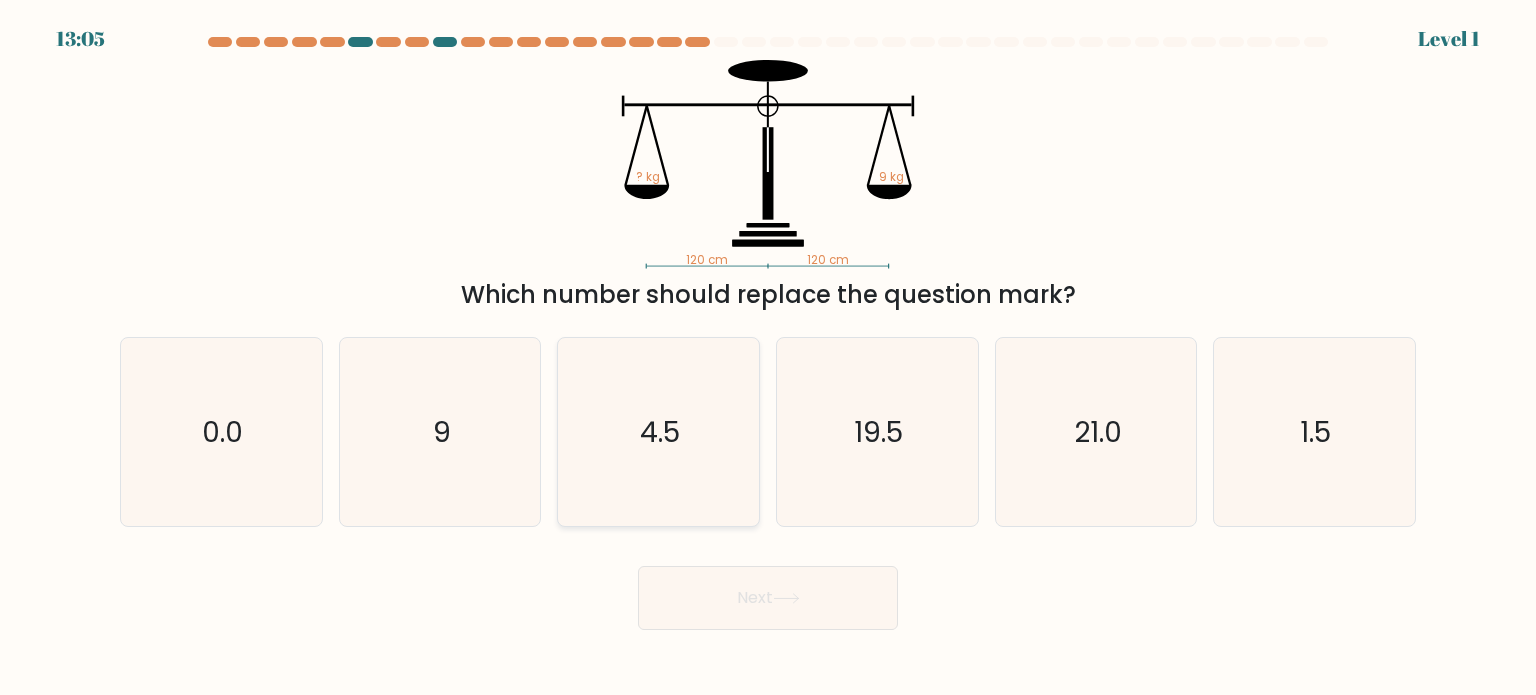 click on "4.5" 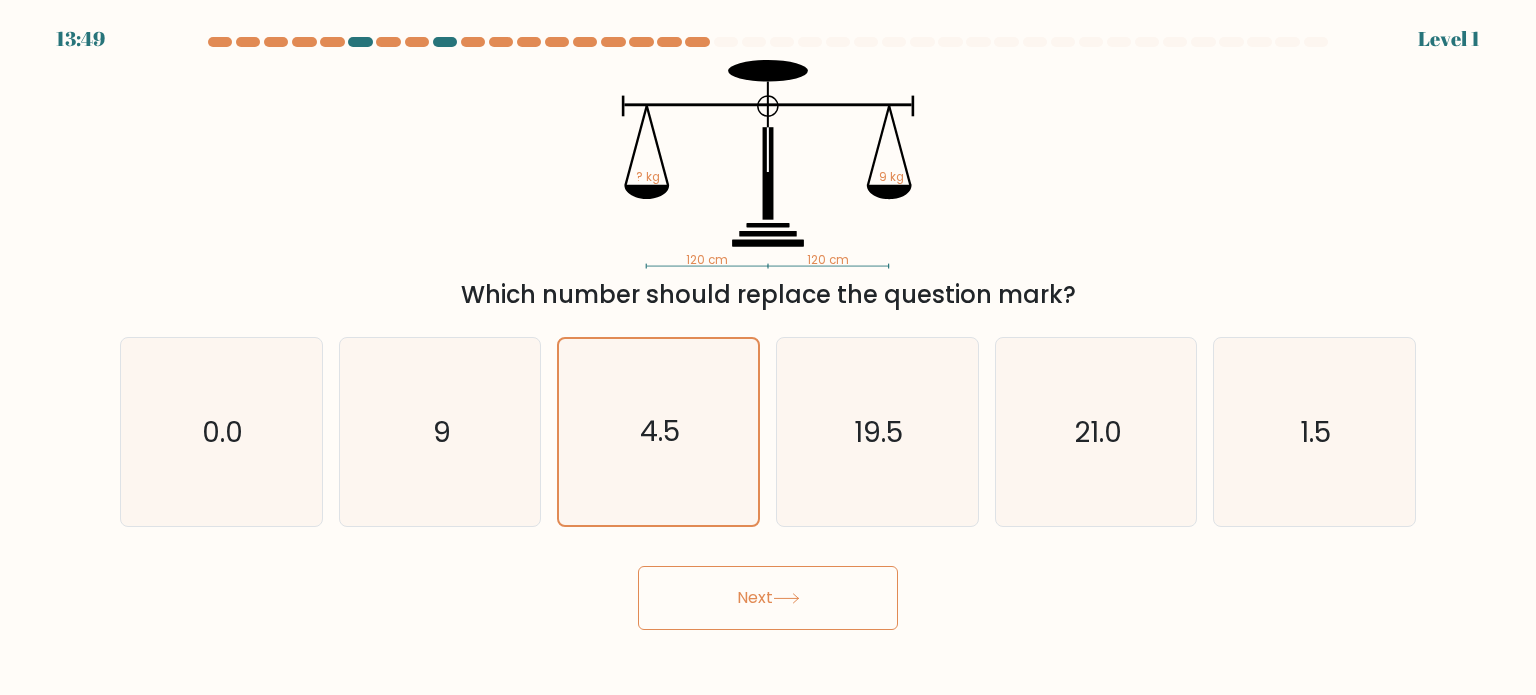 click on "Next" at bounding box center (768, 590) 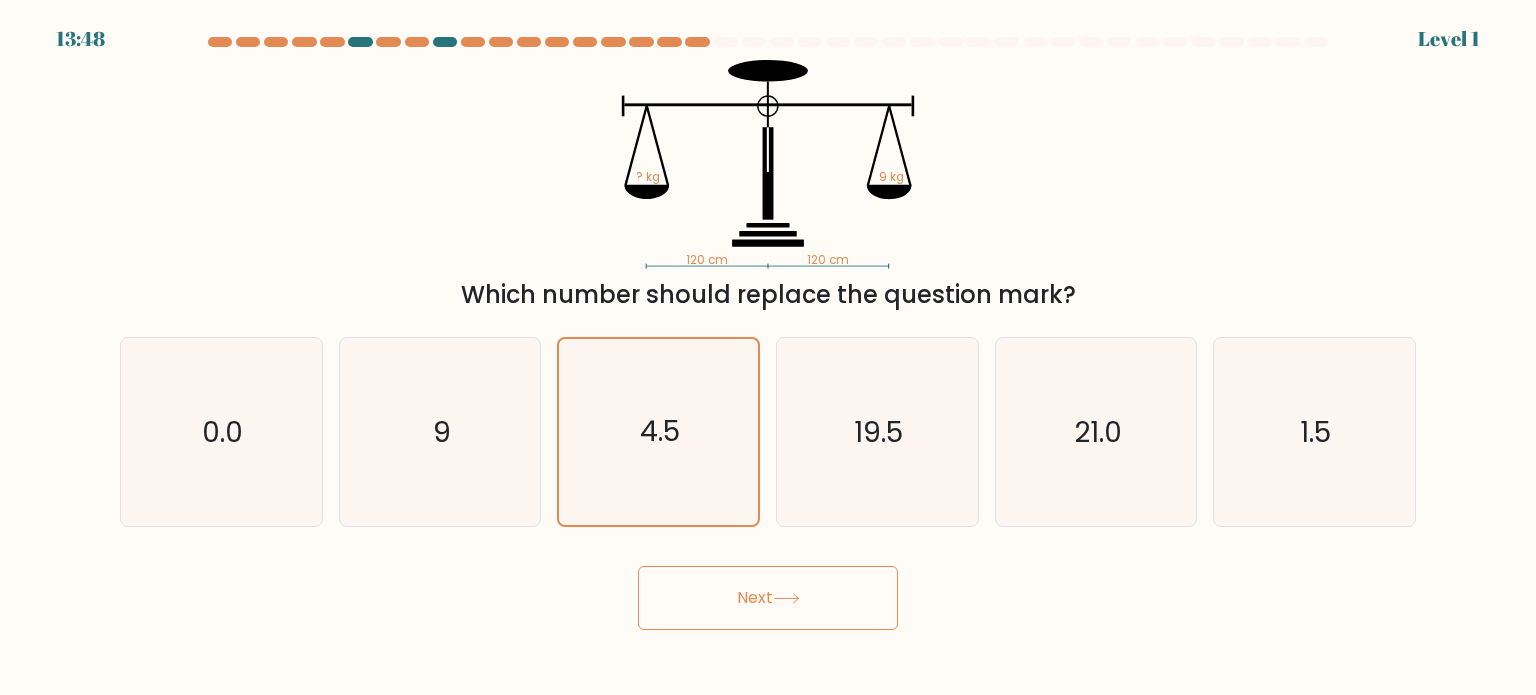 click on "Next" at bounding box center (768, 598) 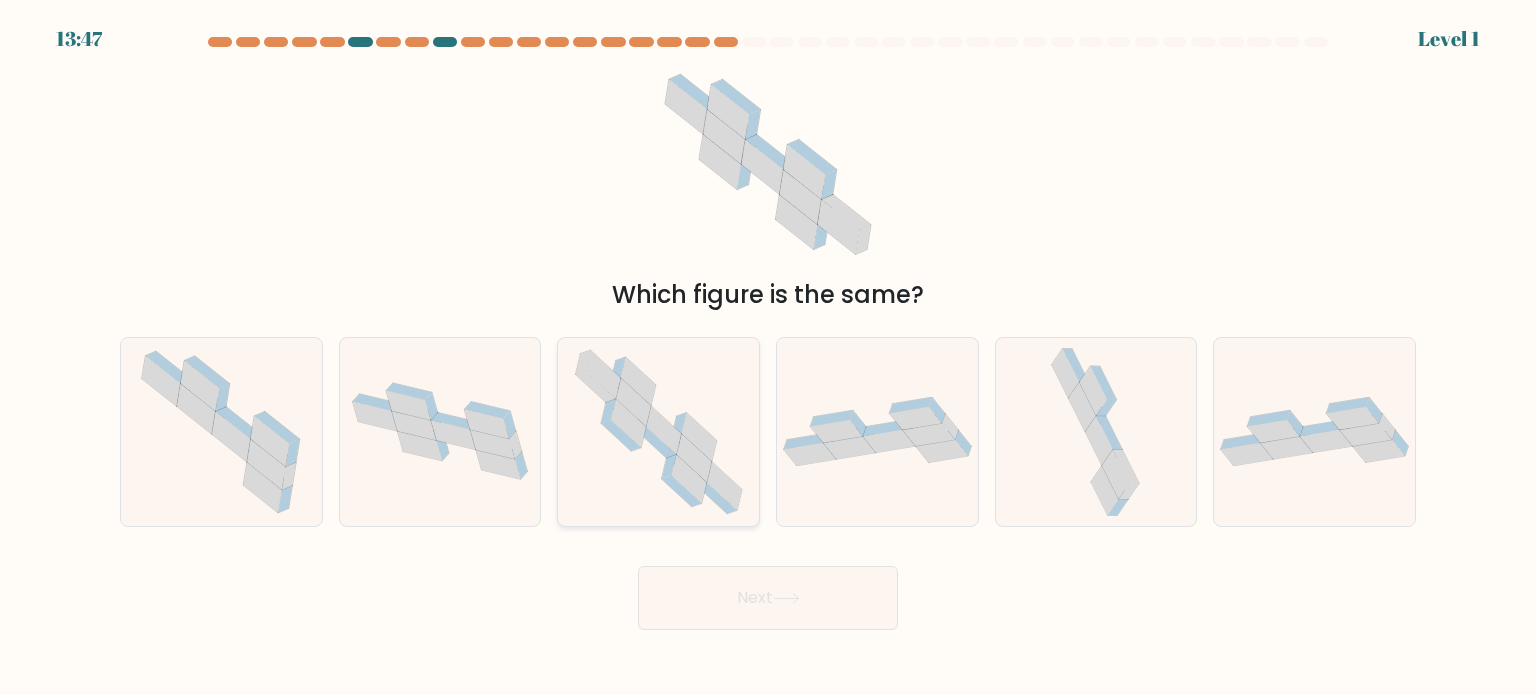 click 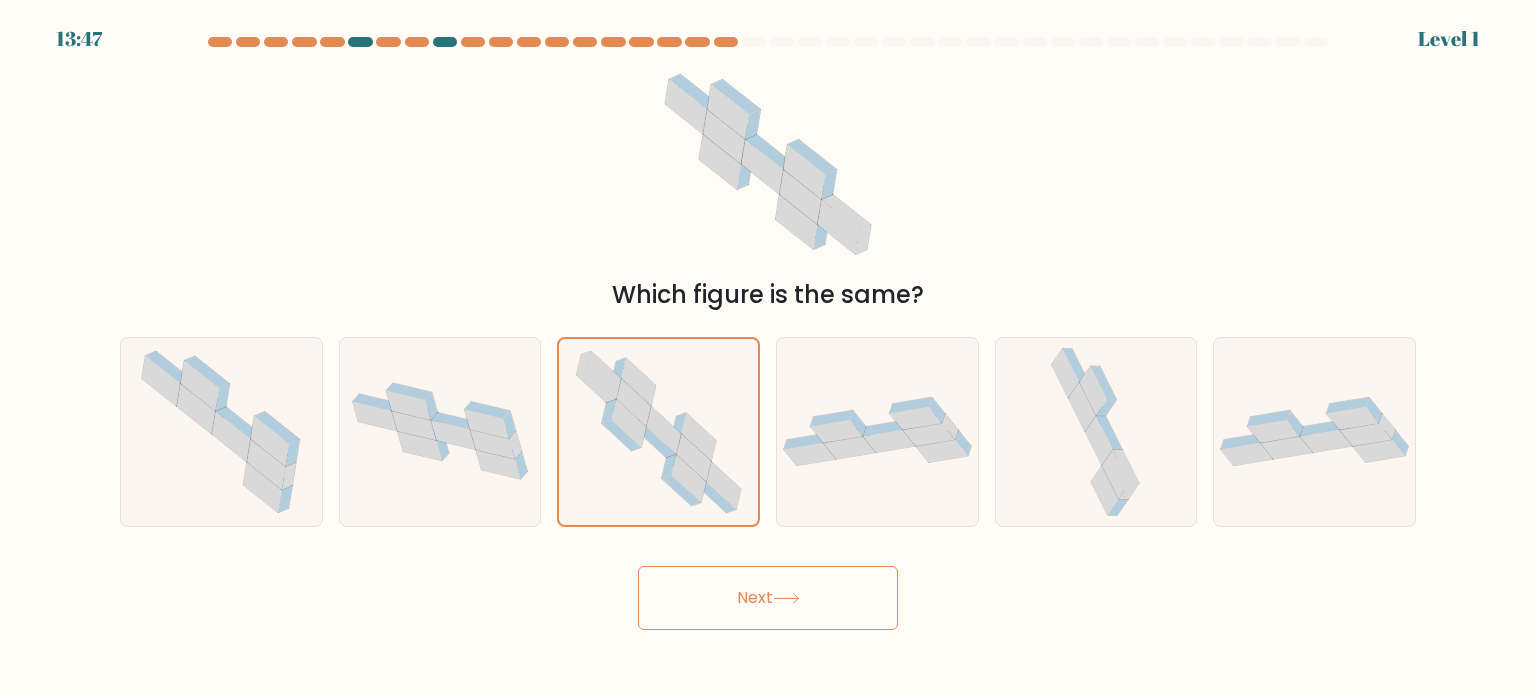 click on "Next" at bounding box center (768, 598) 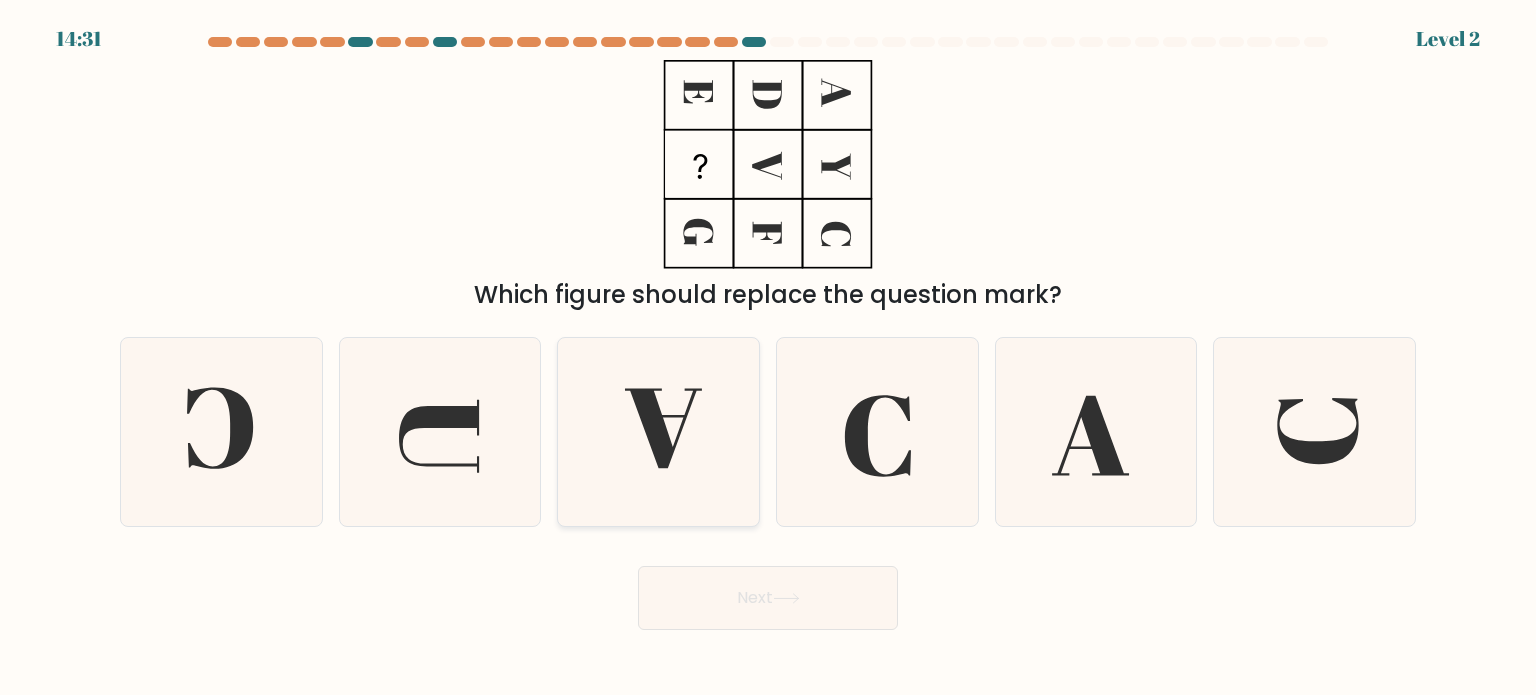 click 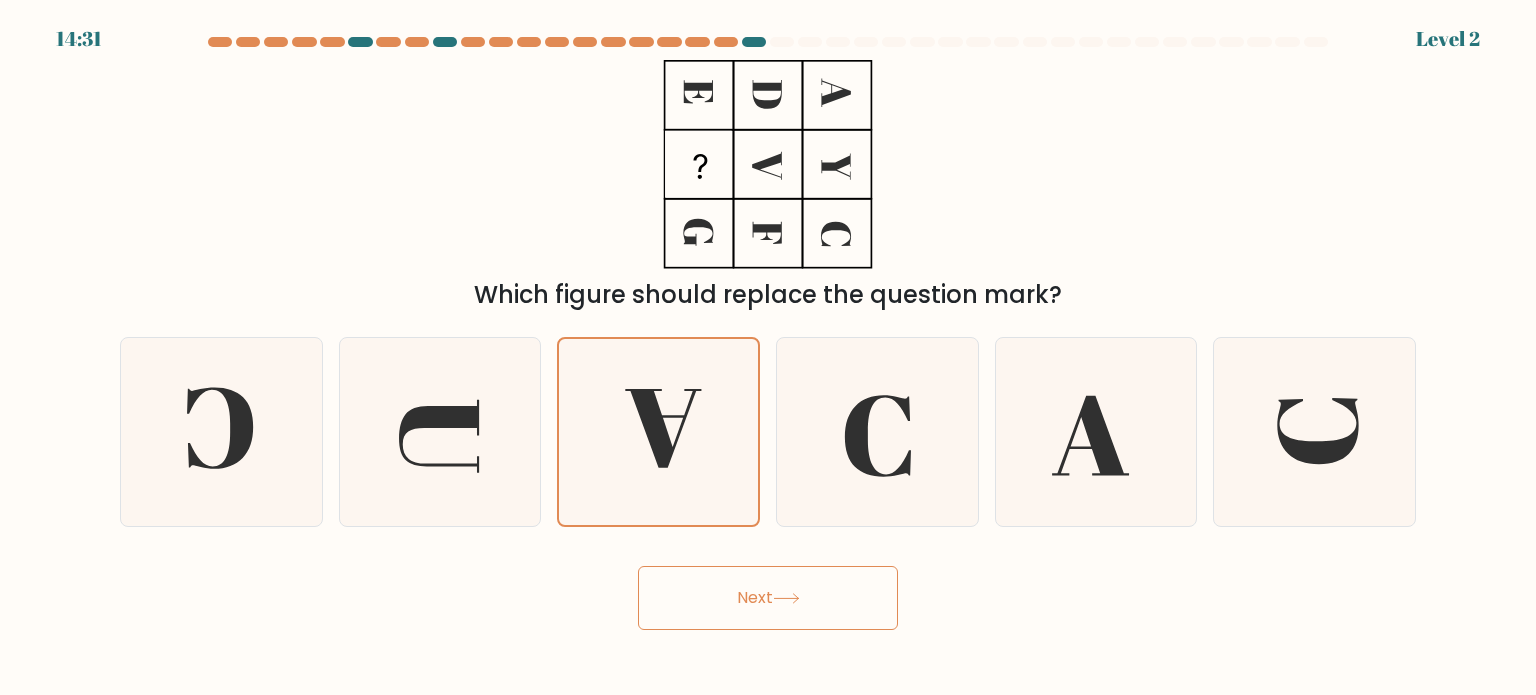 click on "Next" at bounding box center [768, 590] 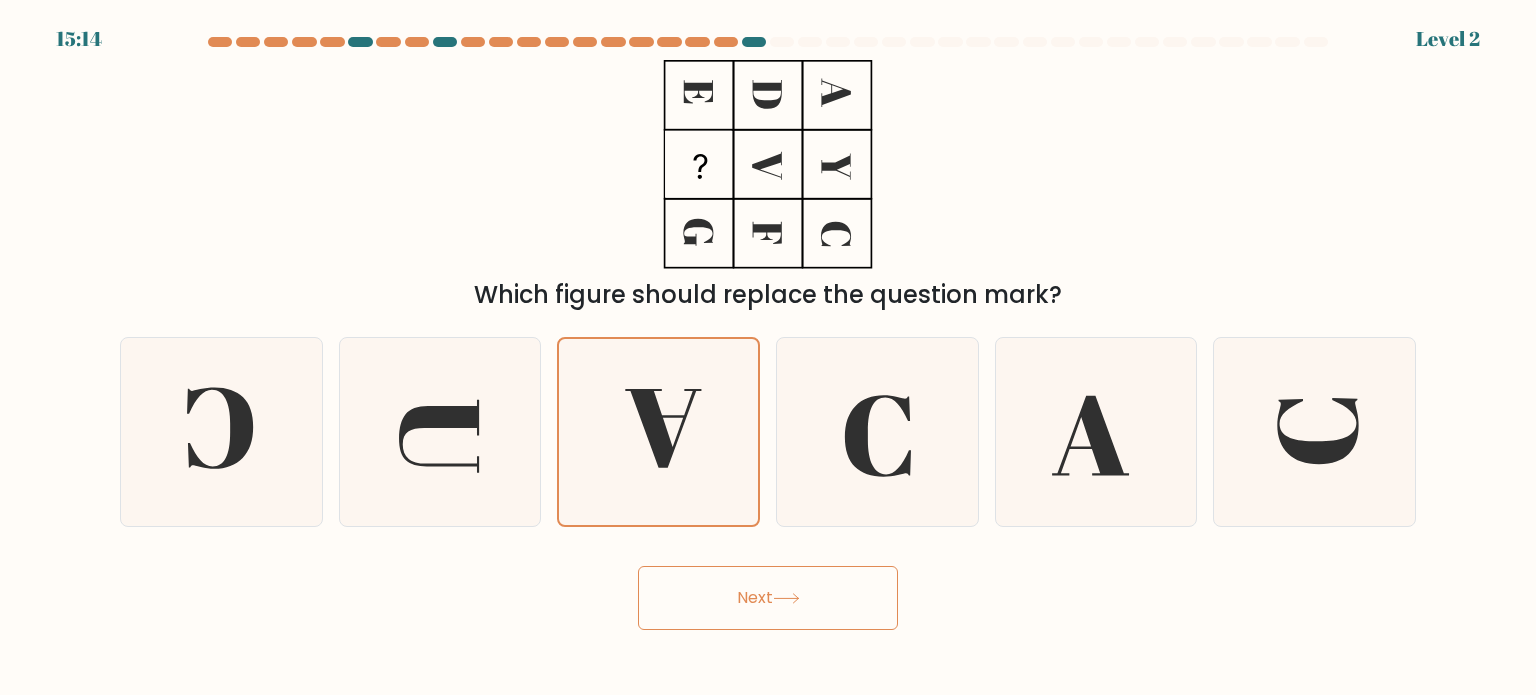 click on "Next" at bounding box center [768, 598] 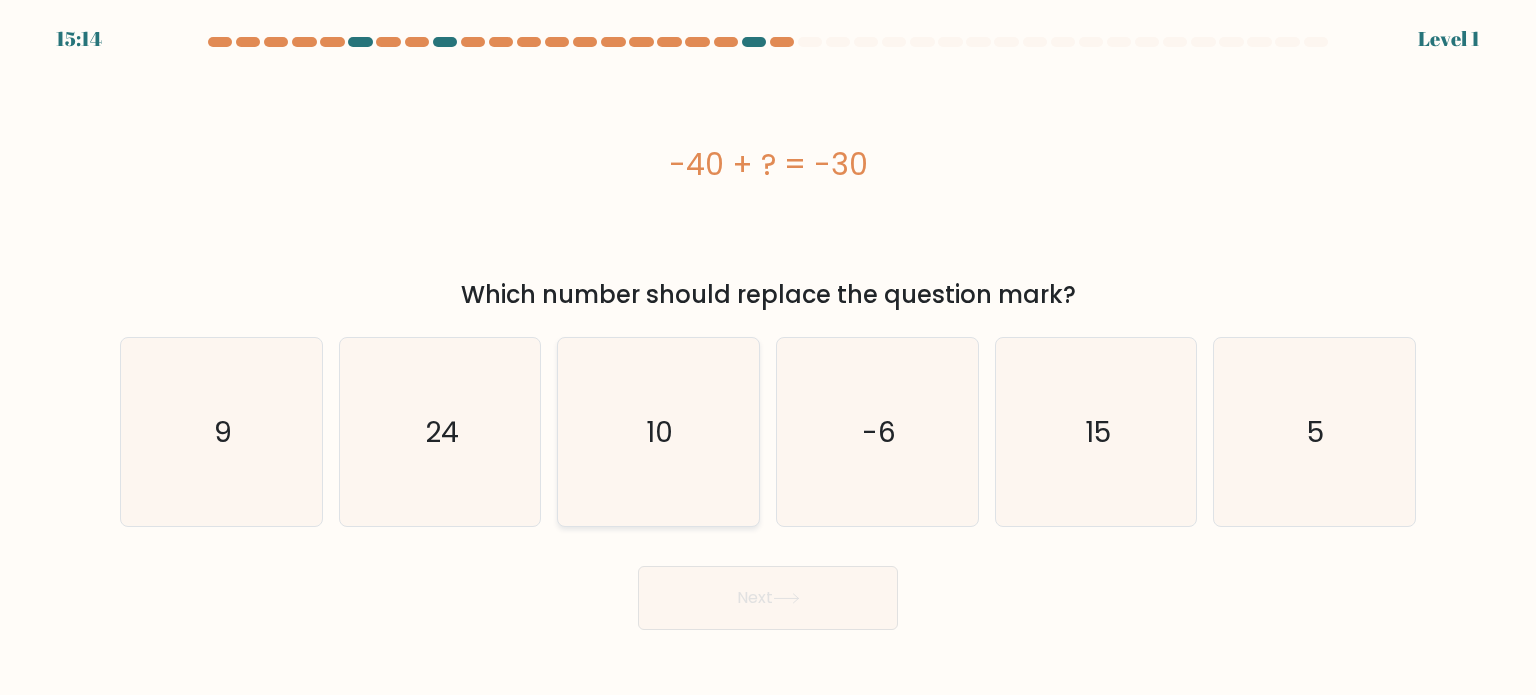 click on "10" 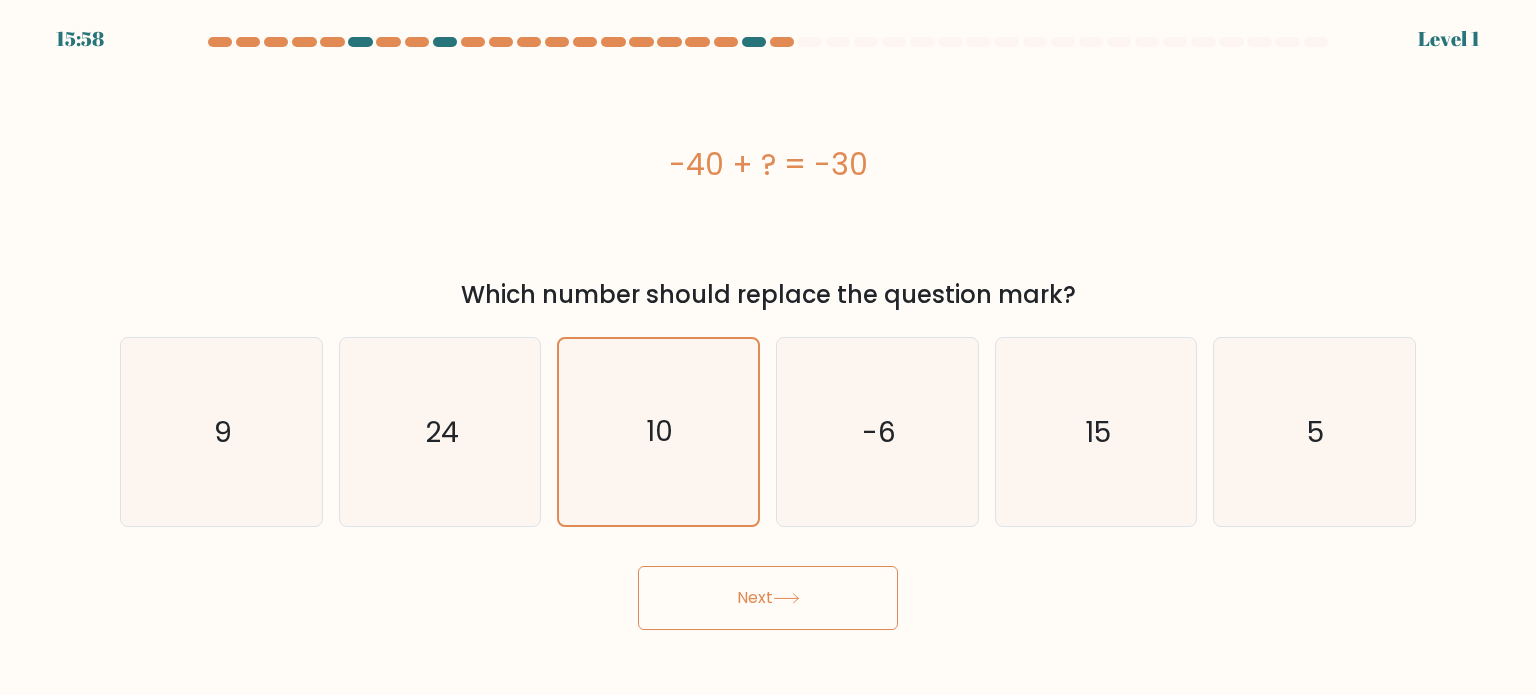 click on "Next" at bounding box center [768, 598] 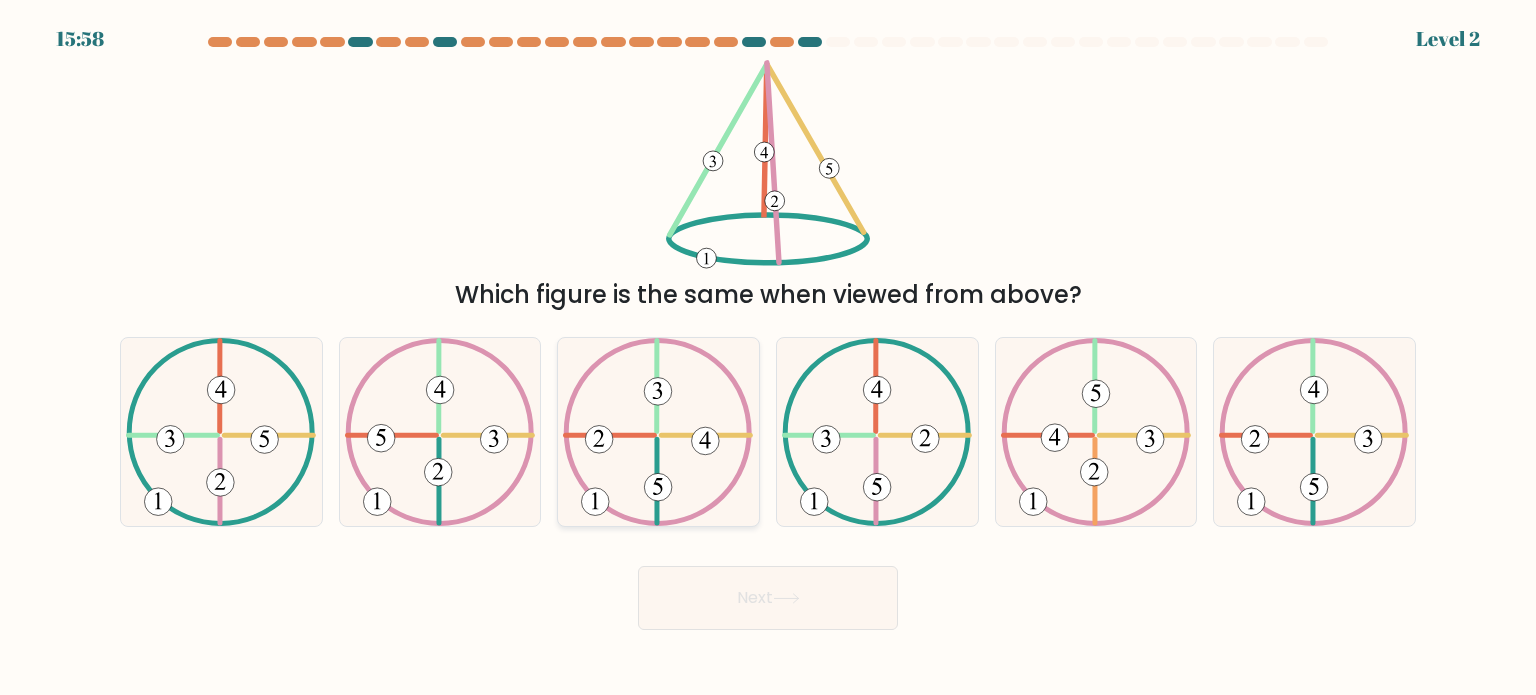 click 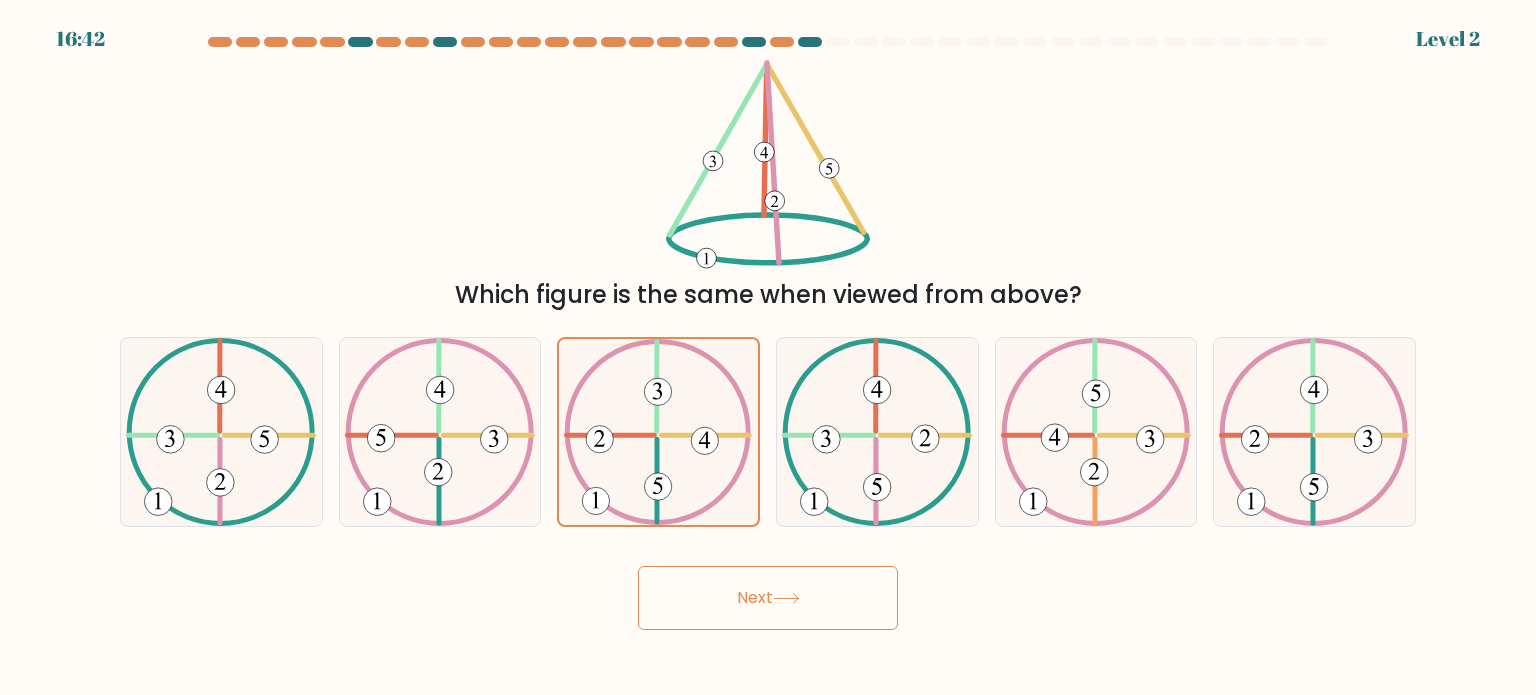 click on "Next" at bounding box center (768, 598) 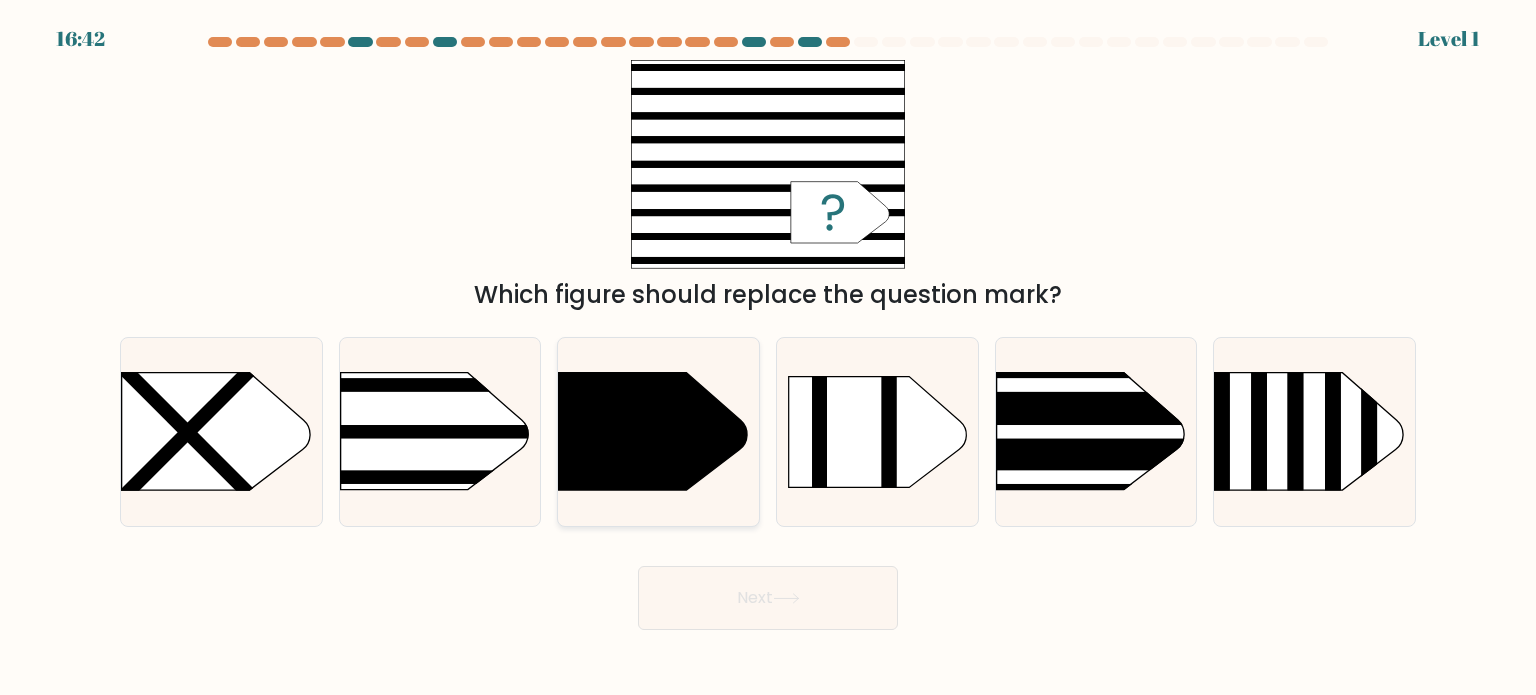 click 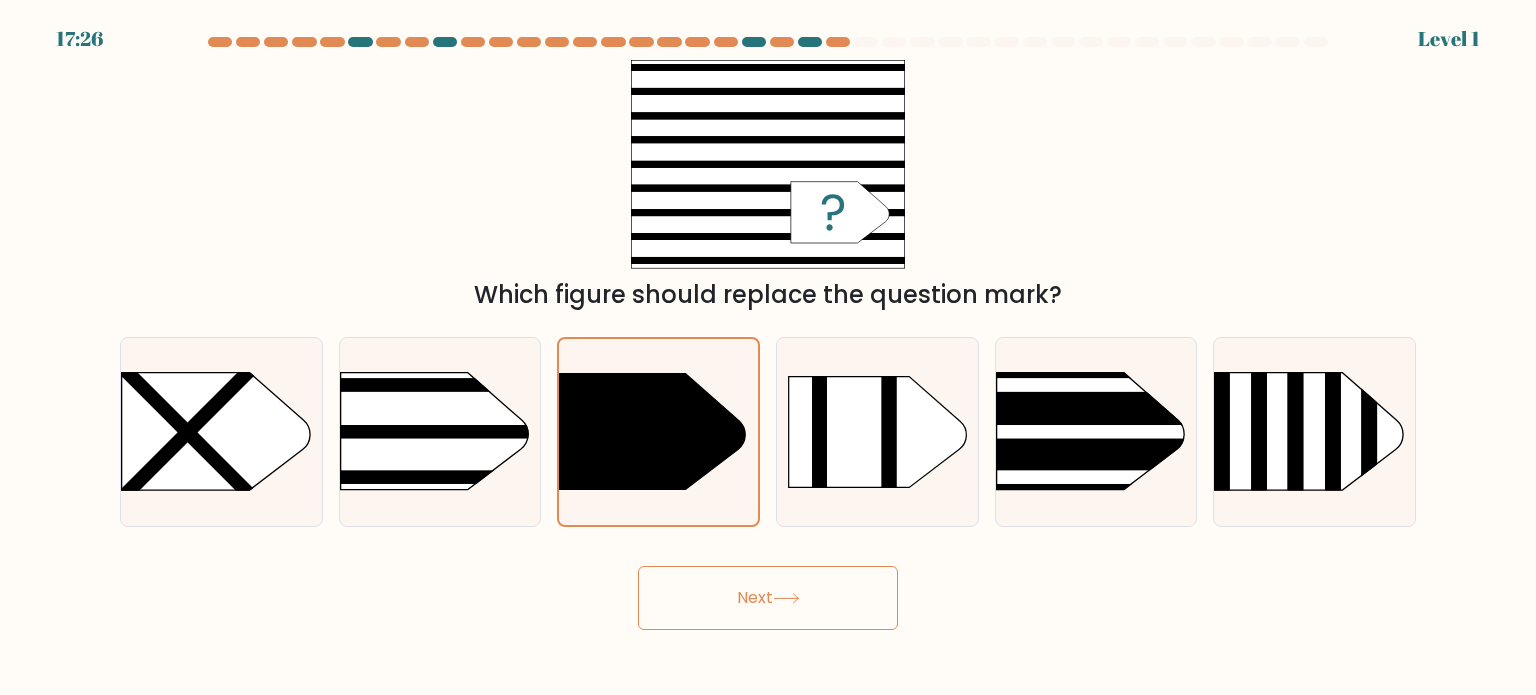 click on "Next" at bounding box center [768, 598] 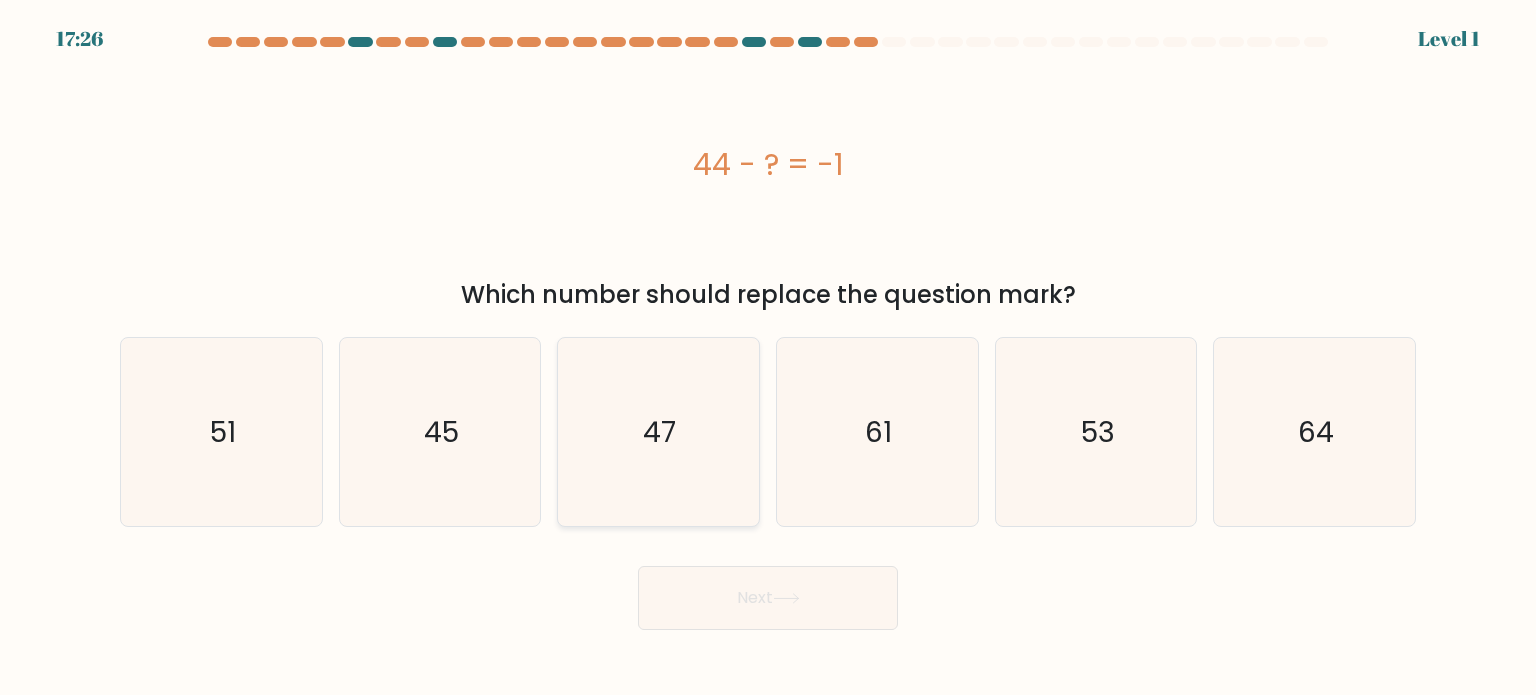 click on "47" 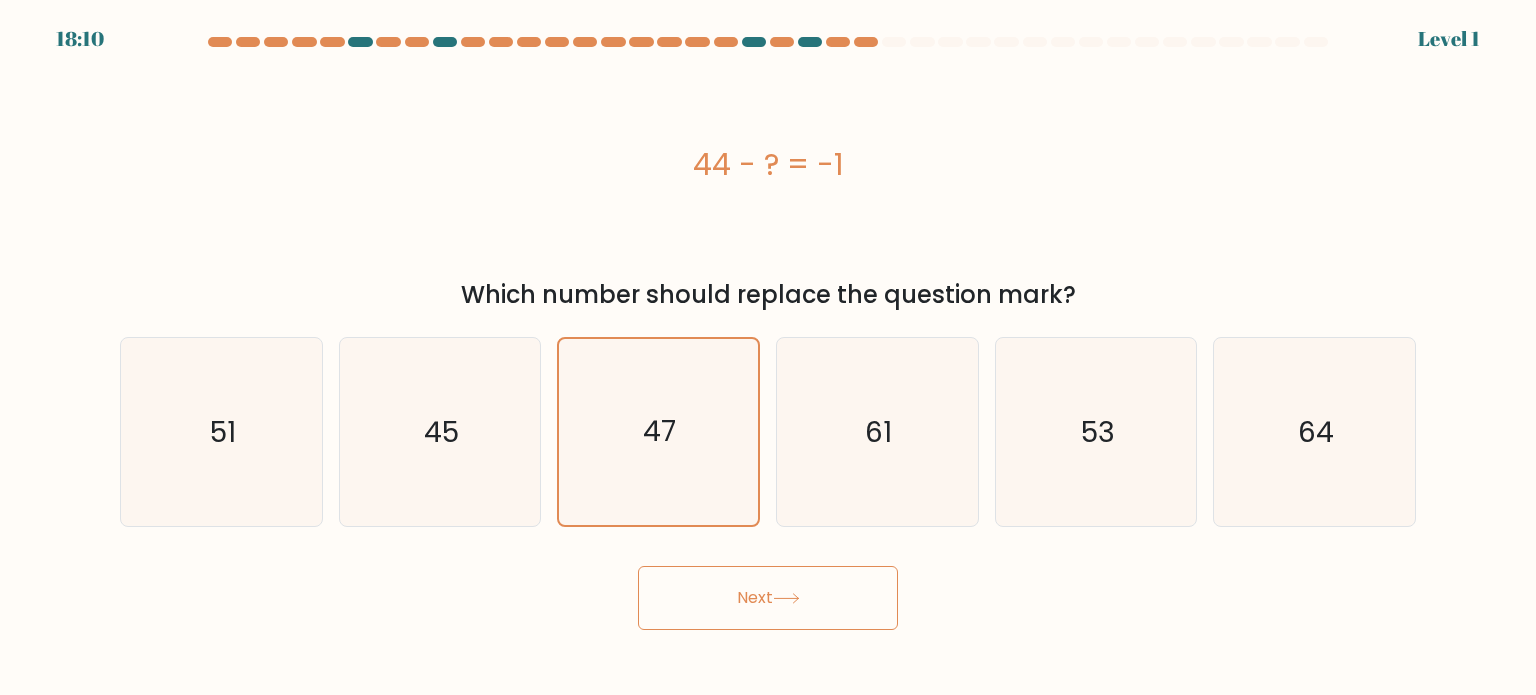 click on "Next" at bounding box center (768, 598) 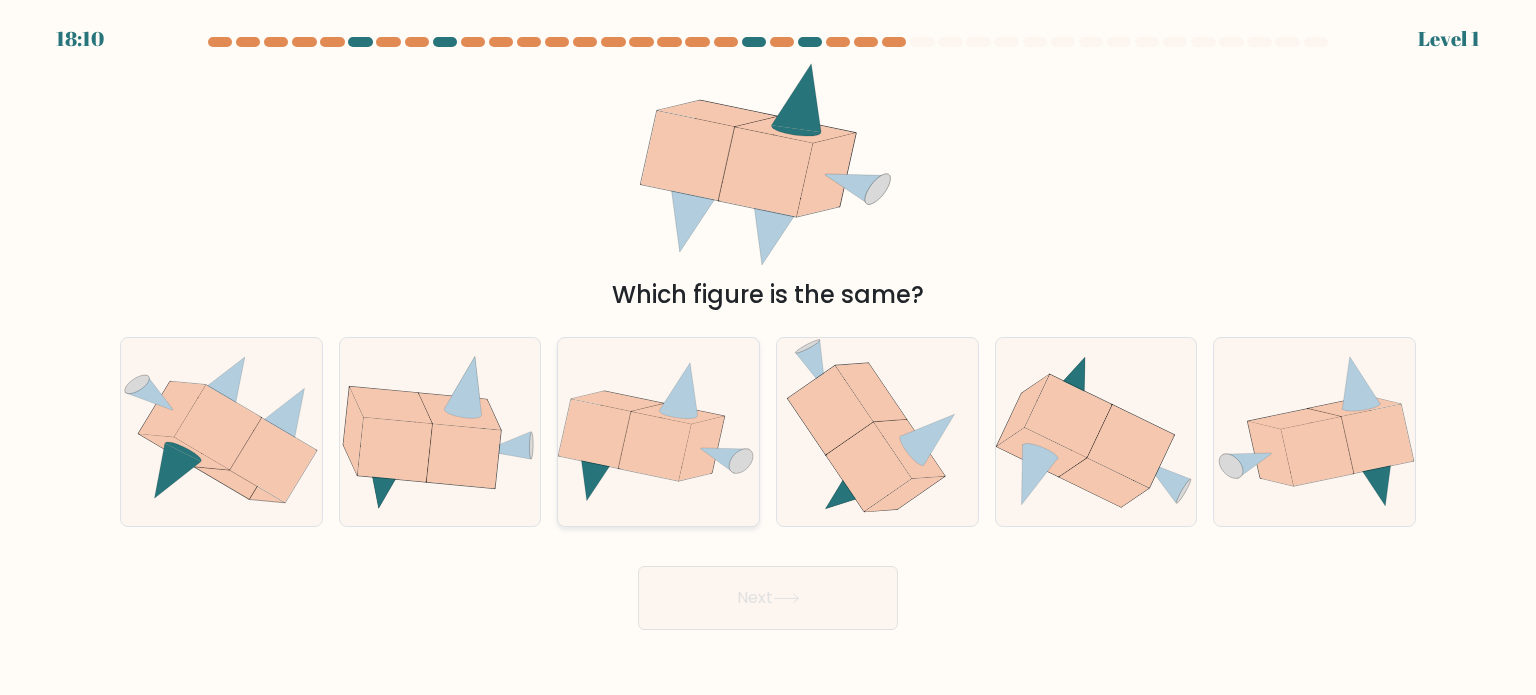 click 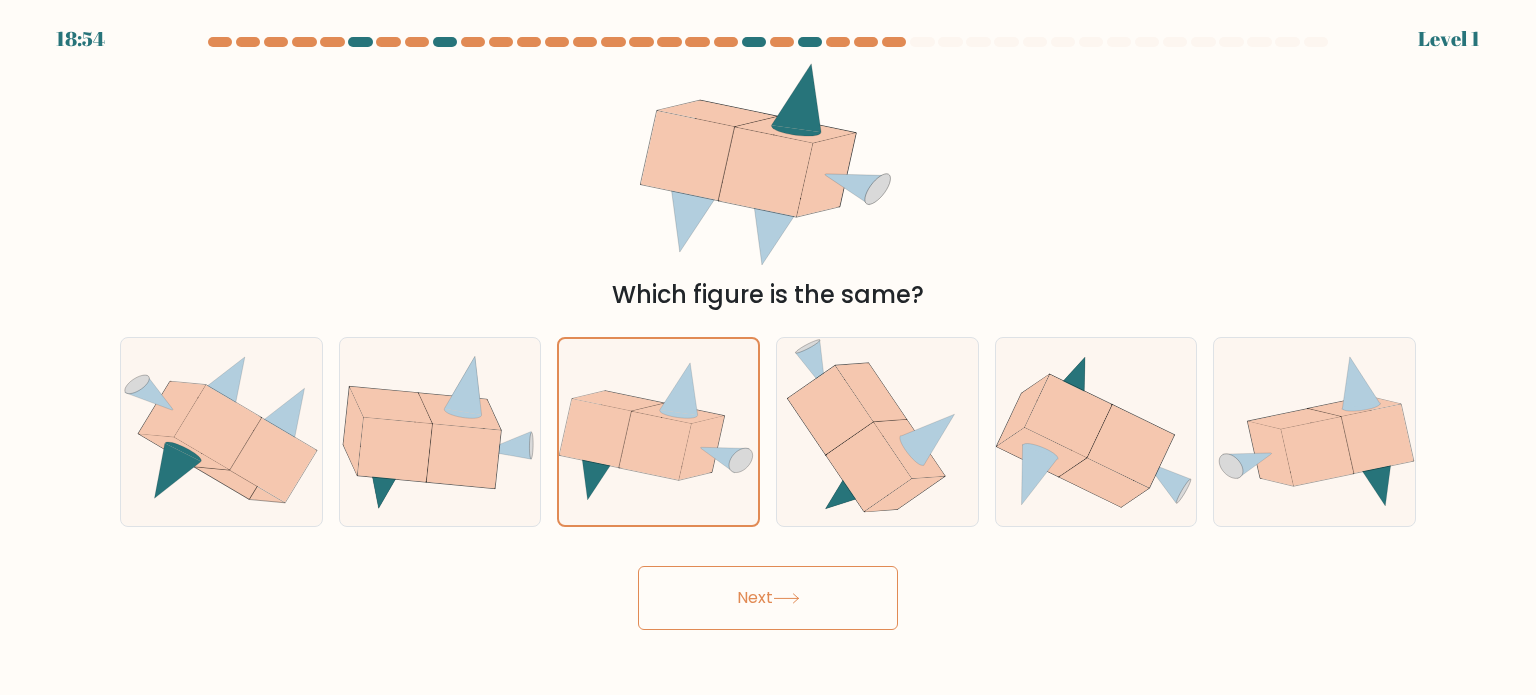 click on "Next" at bounding box center [768, 598] 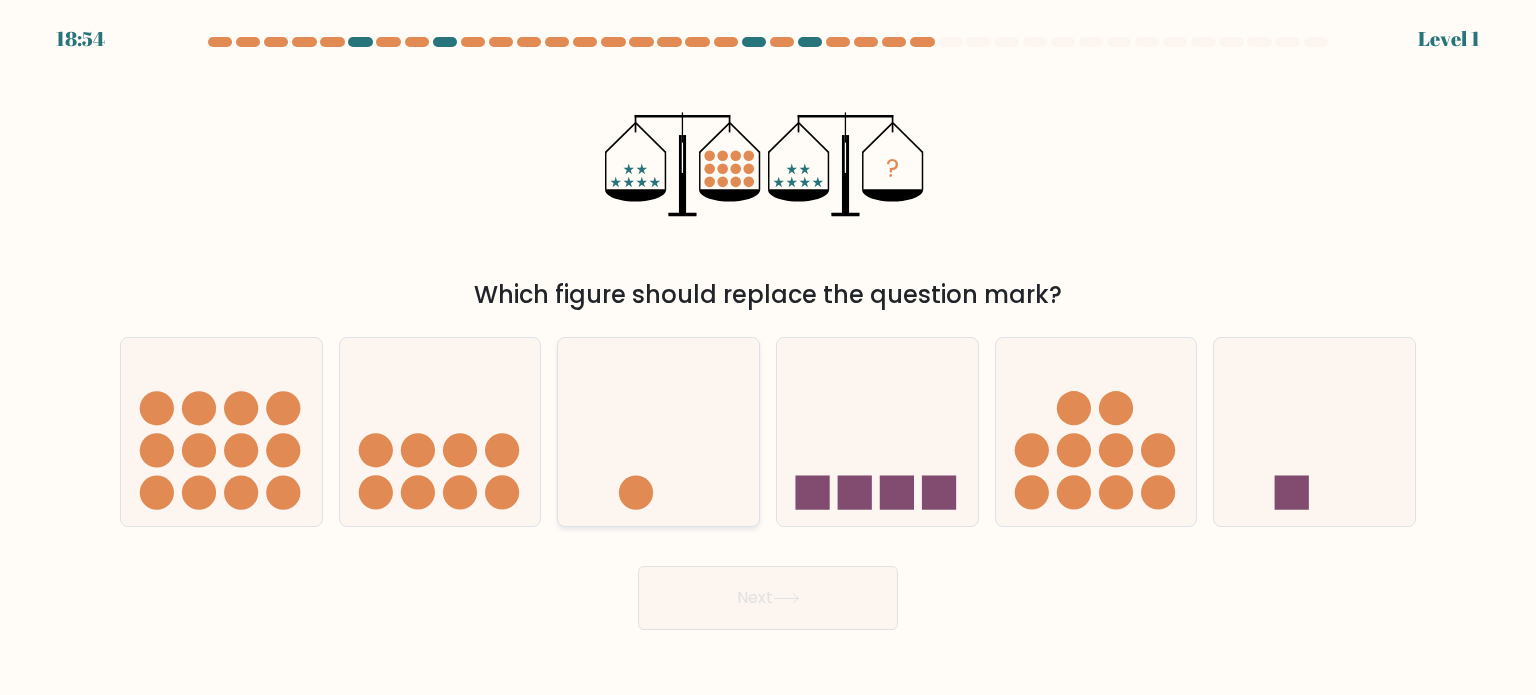 click 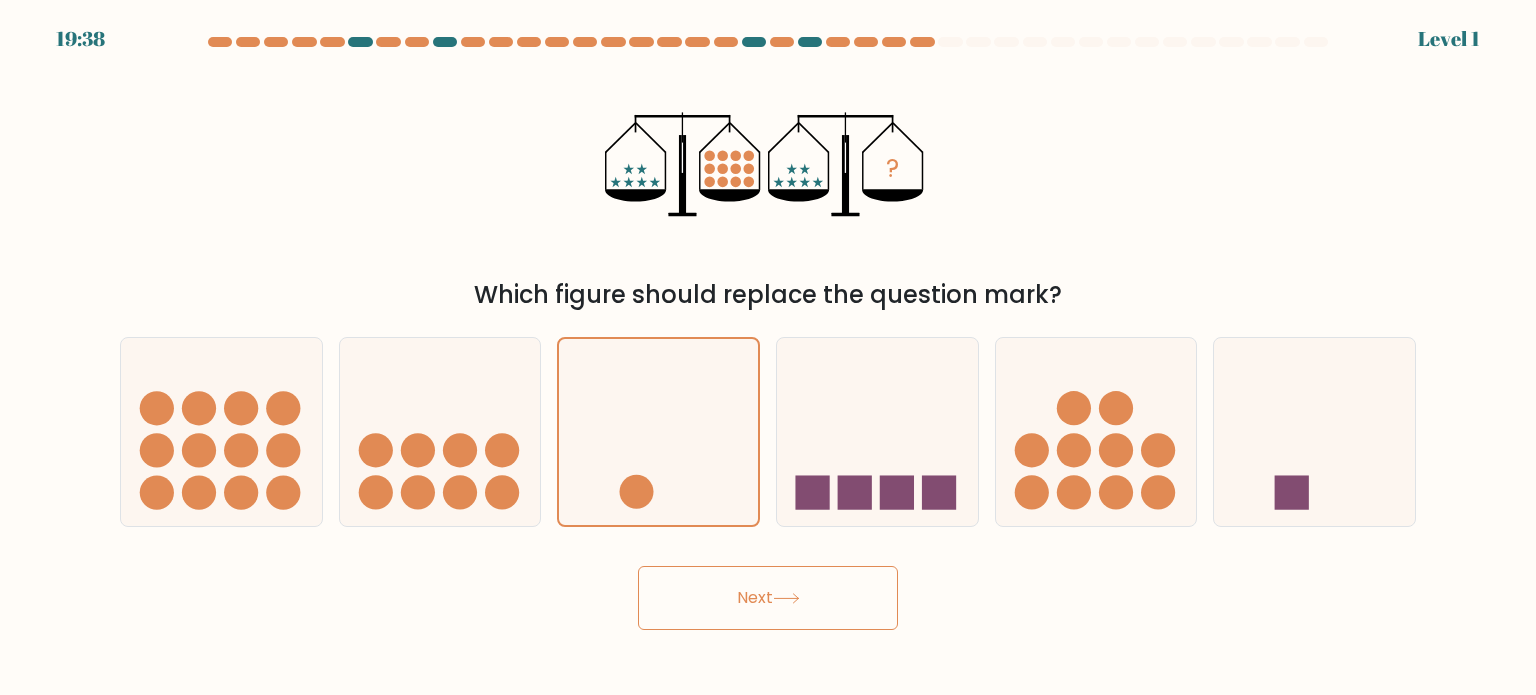 click 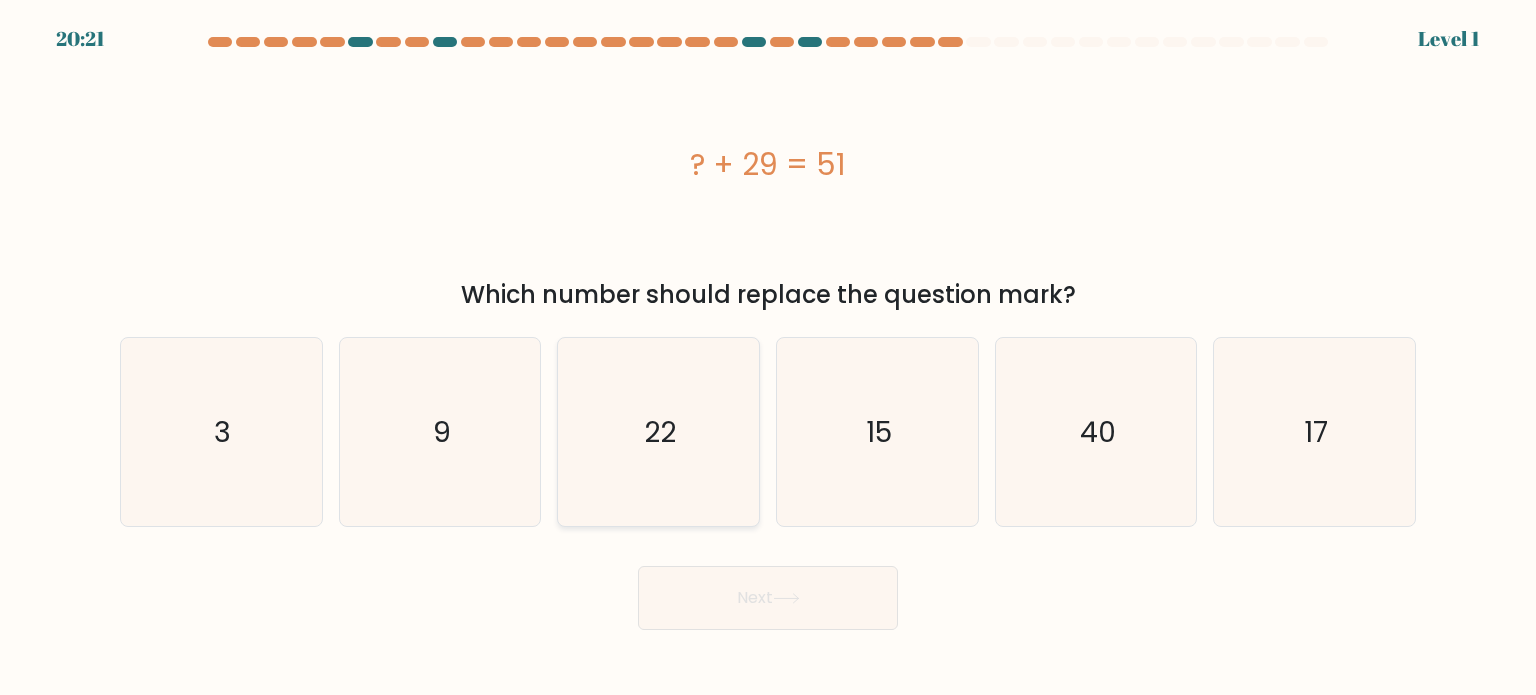 click on "22" 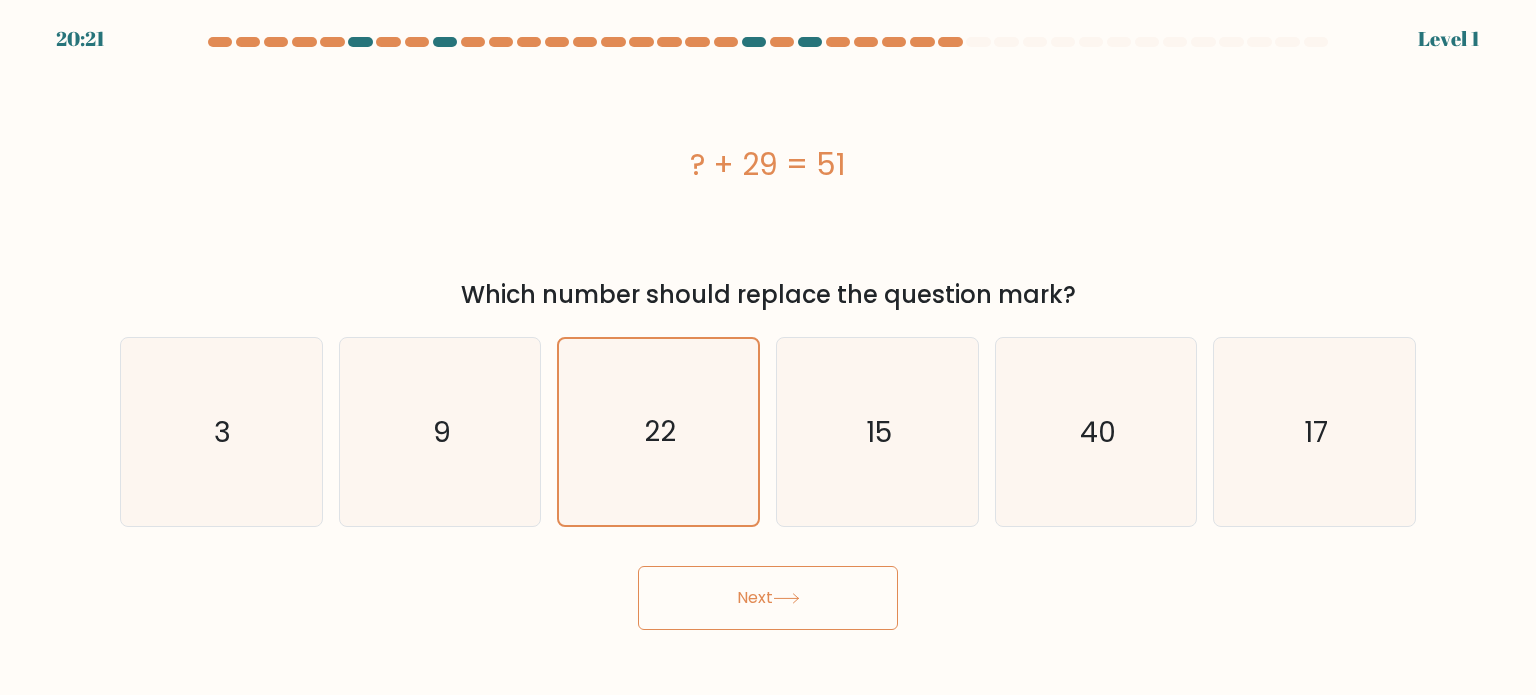 click on "Next" at bounding box center [768, 598] 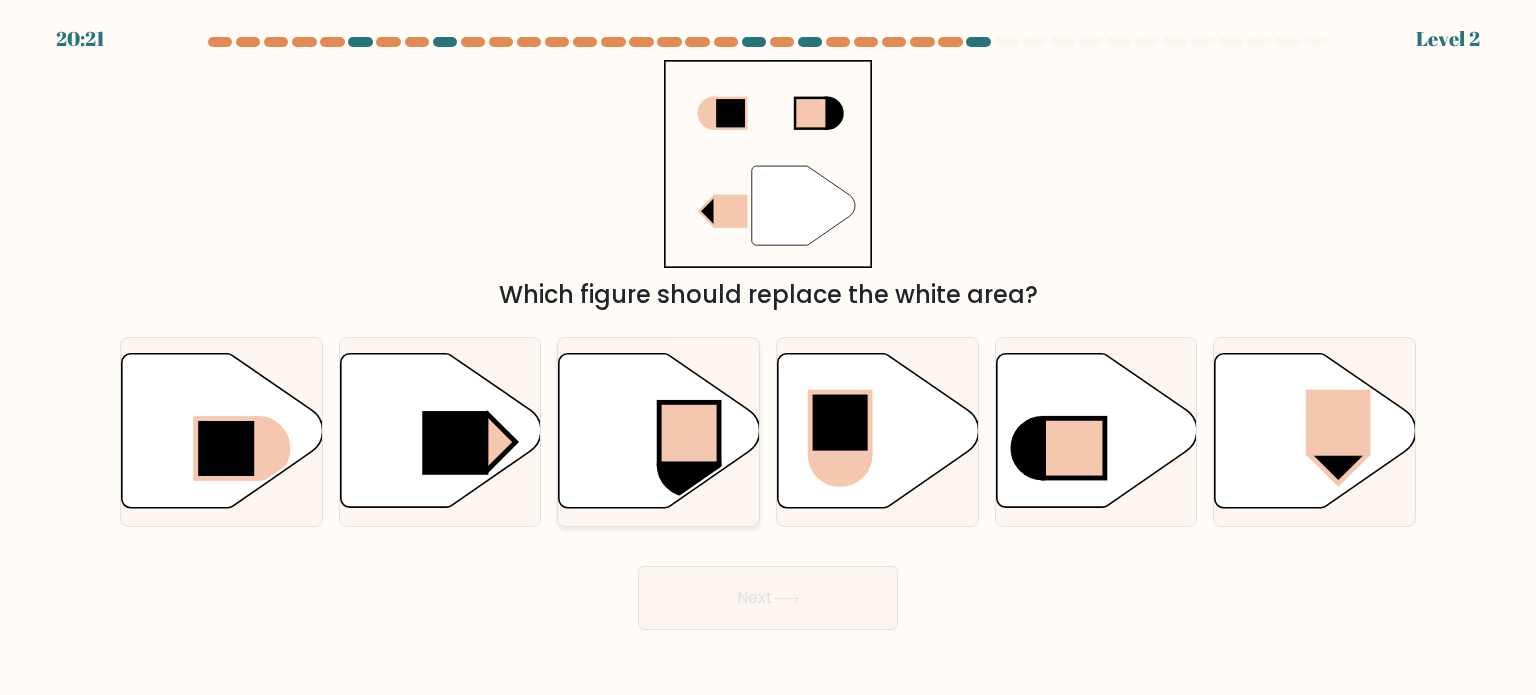 click 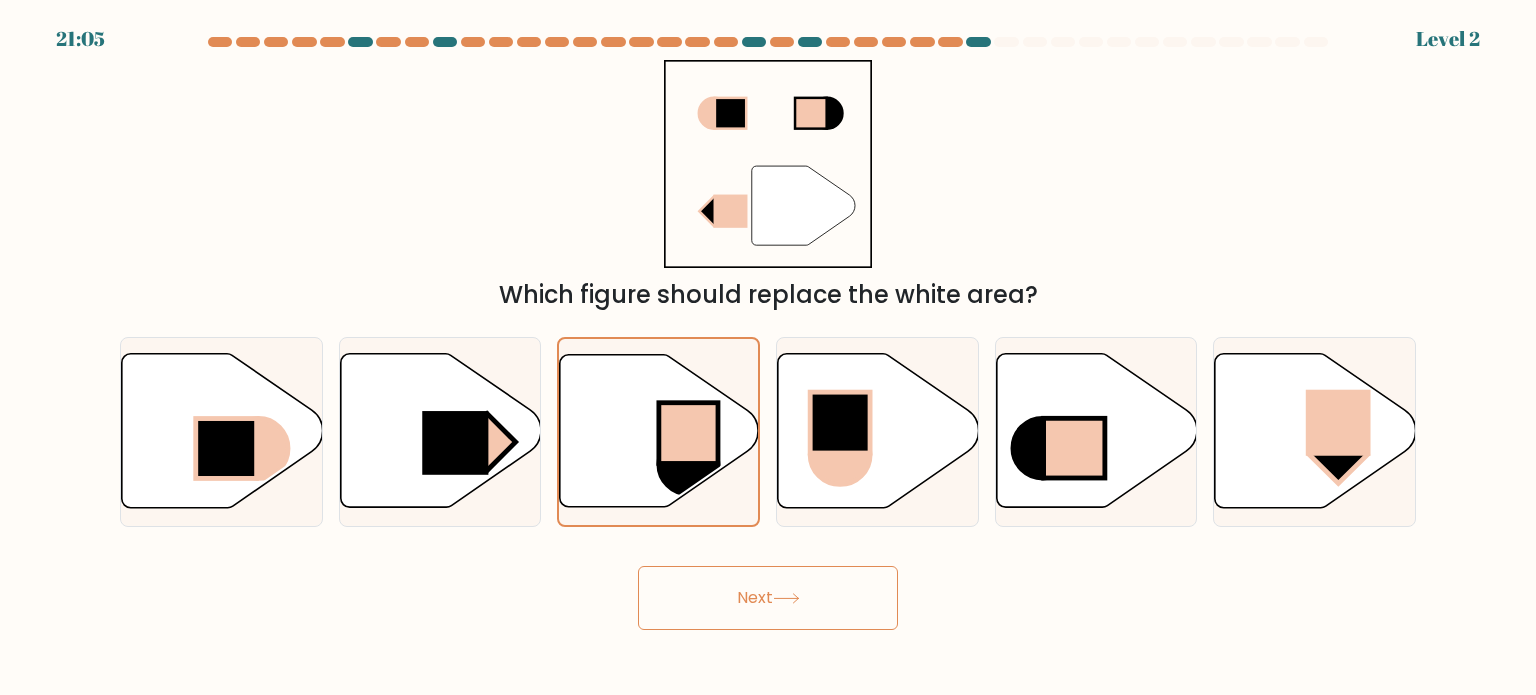 click on "Next" at bounding box center [768, 598] 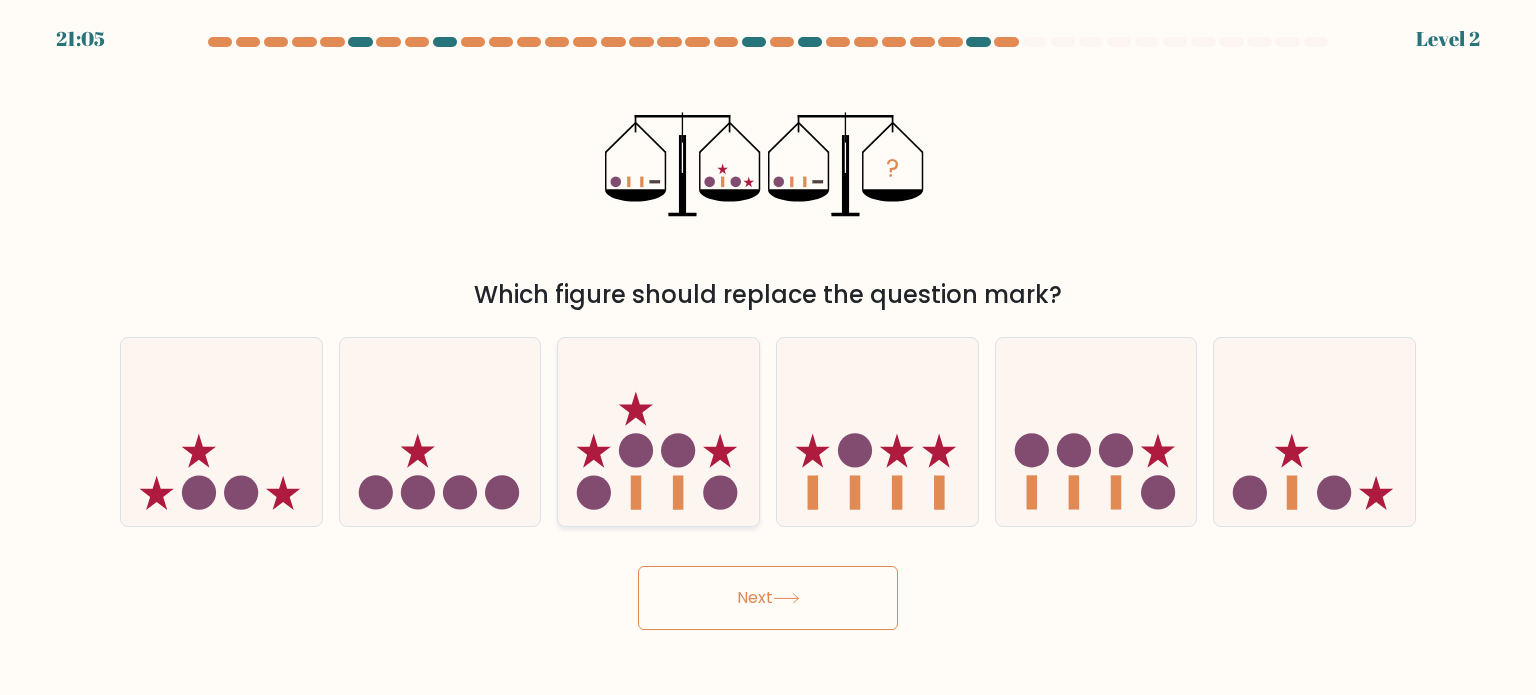 click 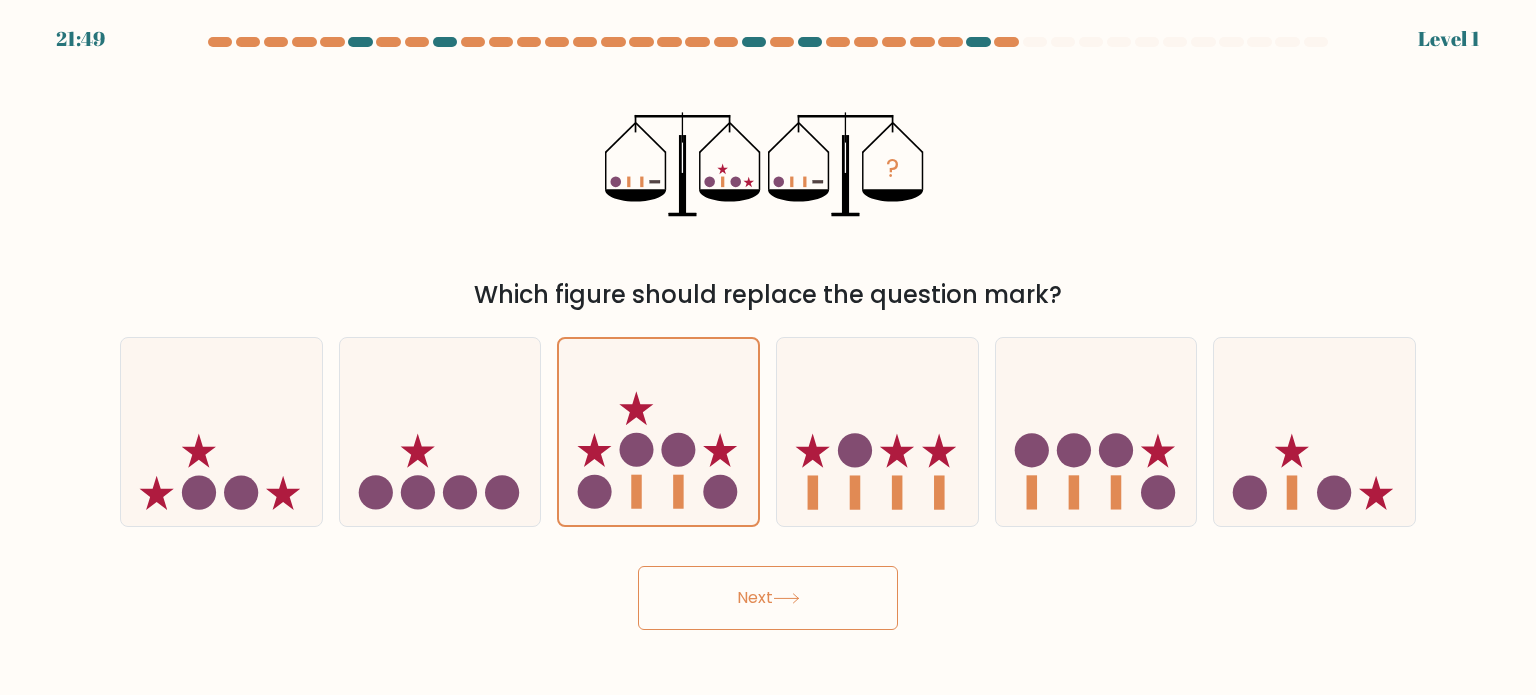 click on "Next" at bounding box center (768, 598) 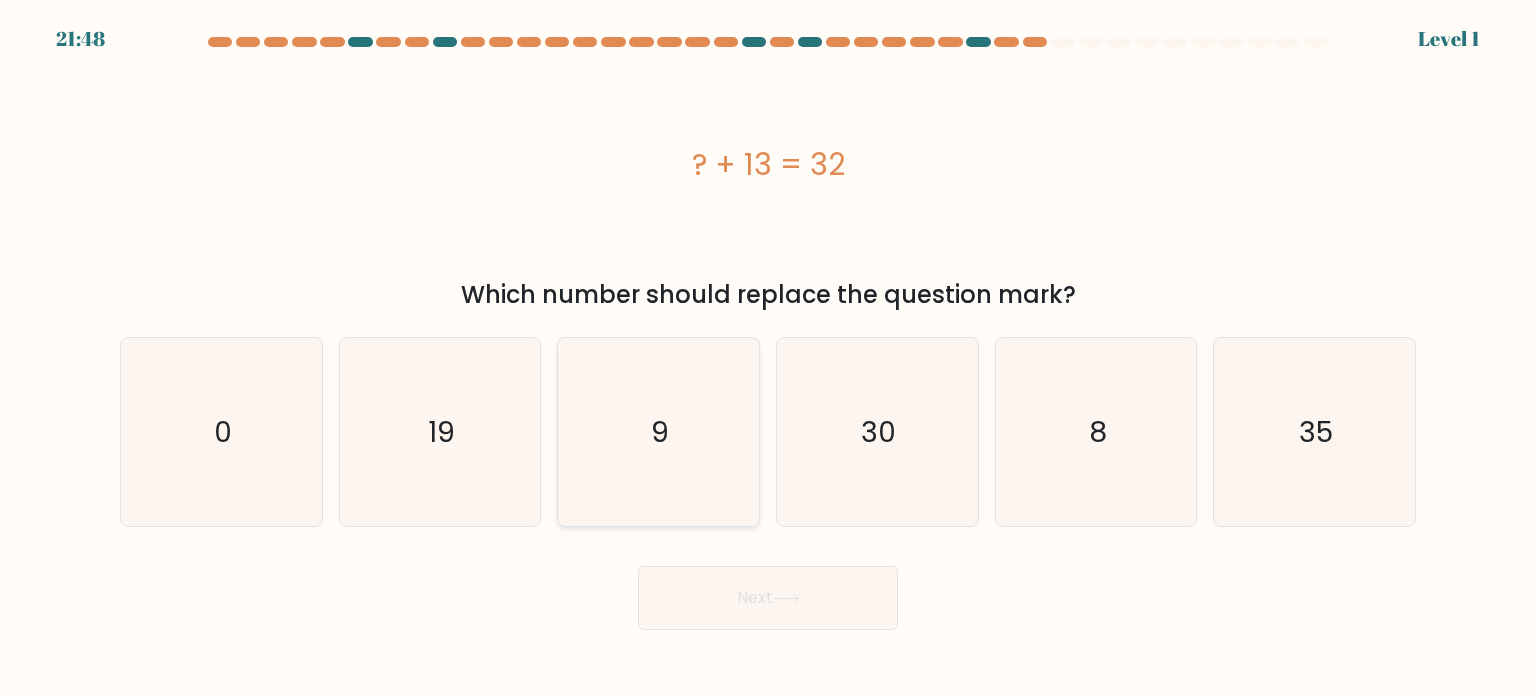 click on "9" 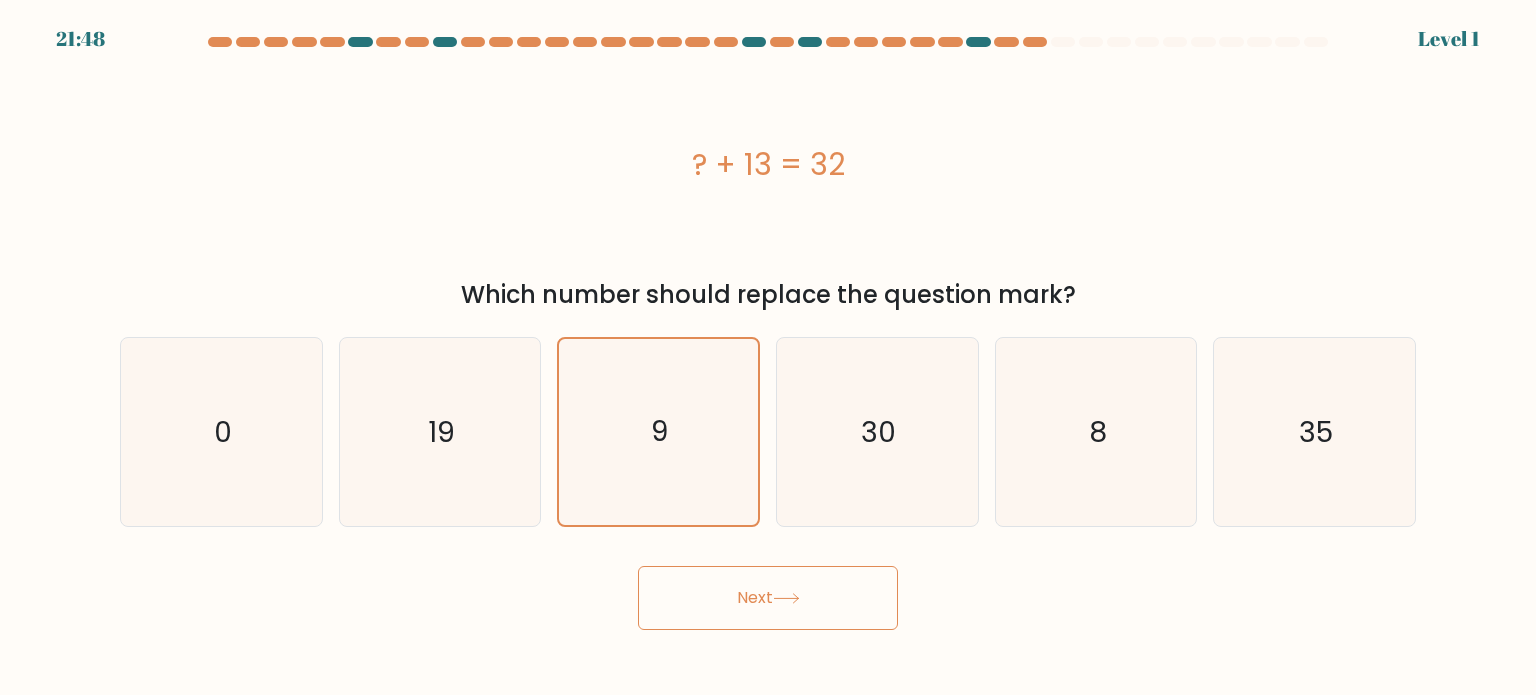 drag, startPoint x: 817, startPoint y: 603, endPoint x: 794, endPoint y: 580, distance: 32.526913 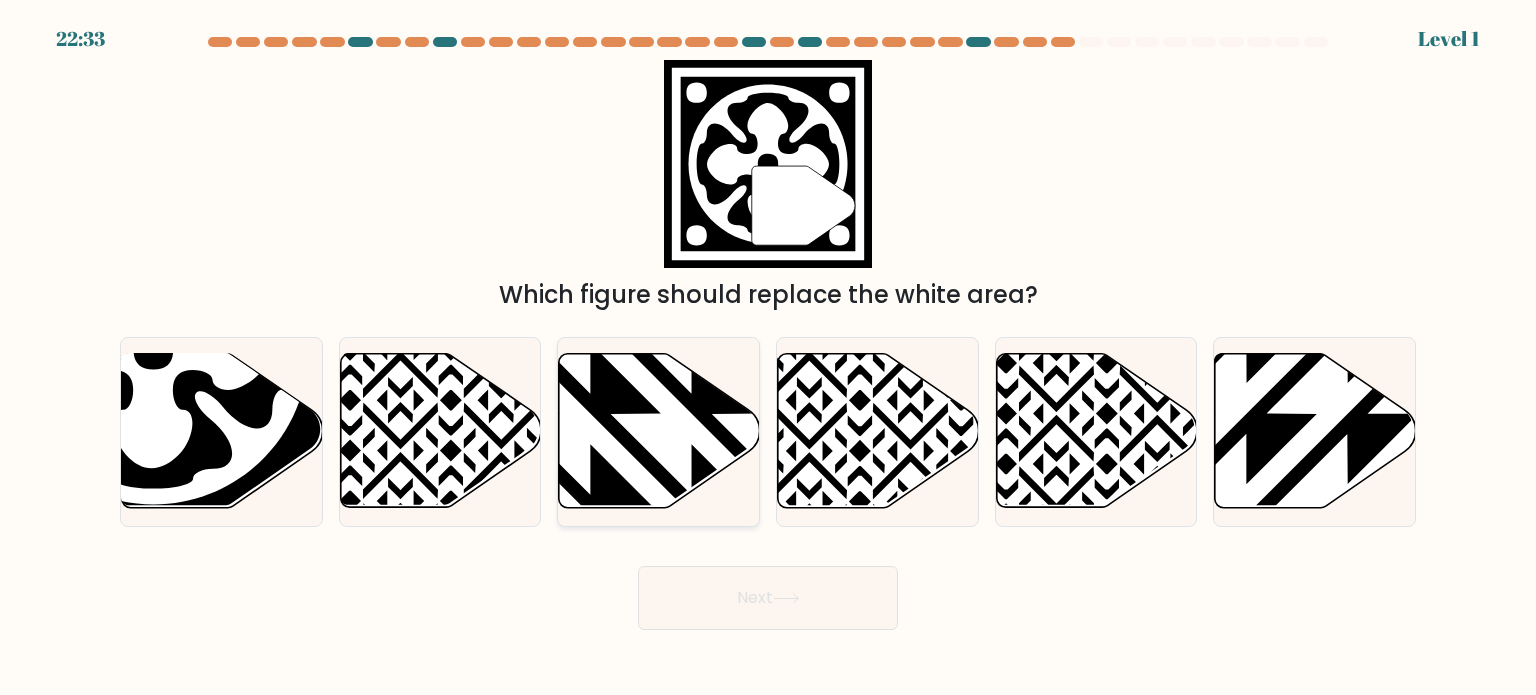 click 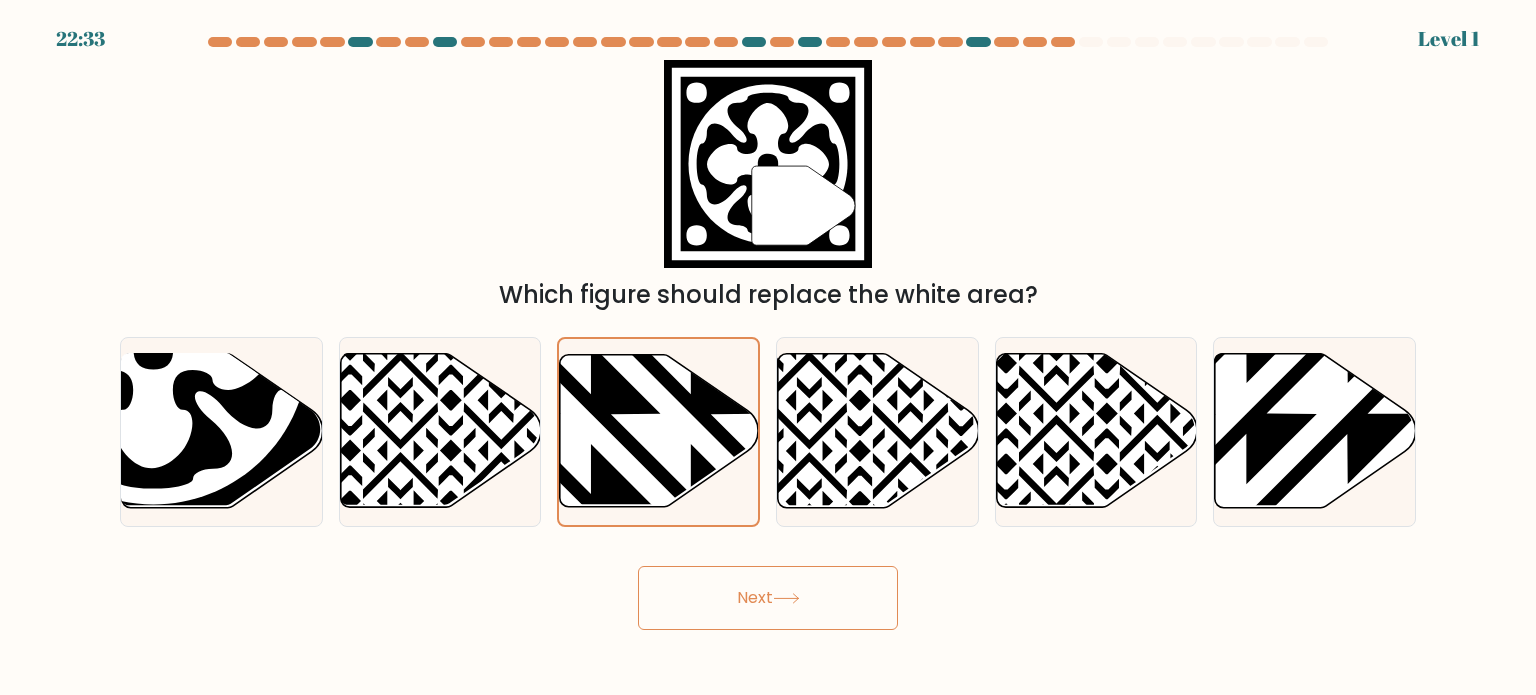 click on "Next" at bounding box center [768, 598] 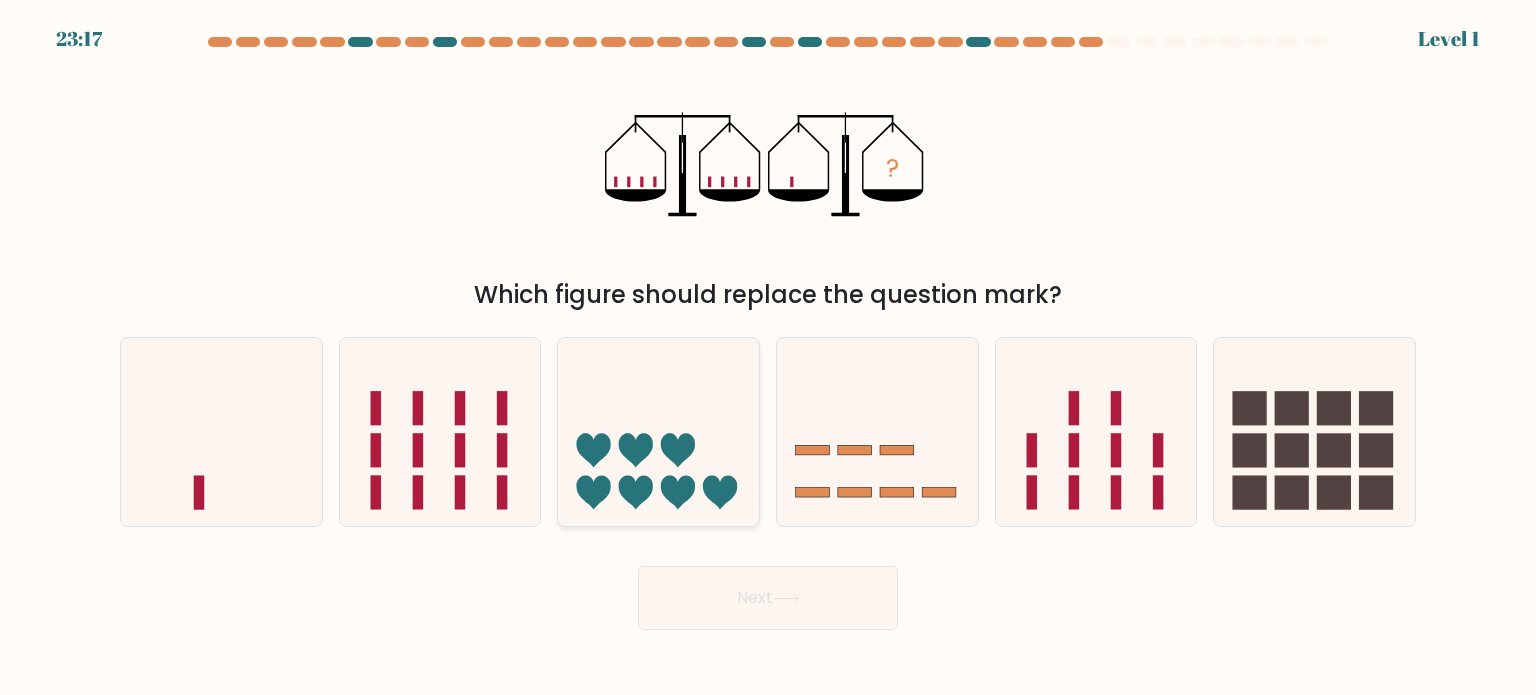click 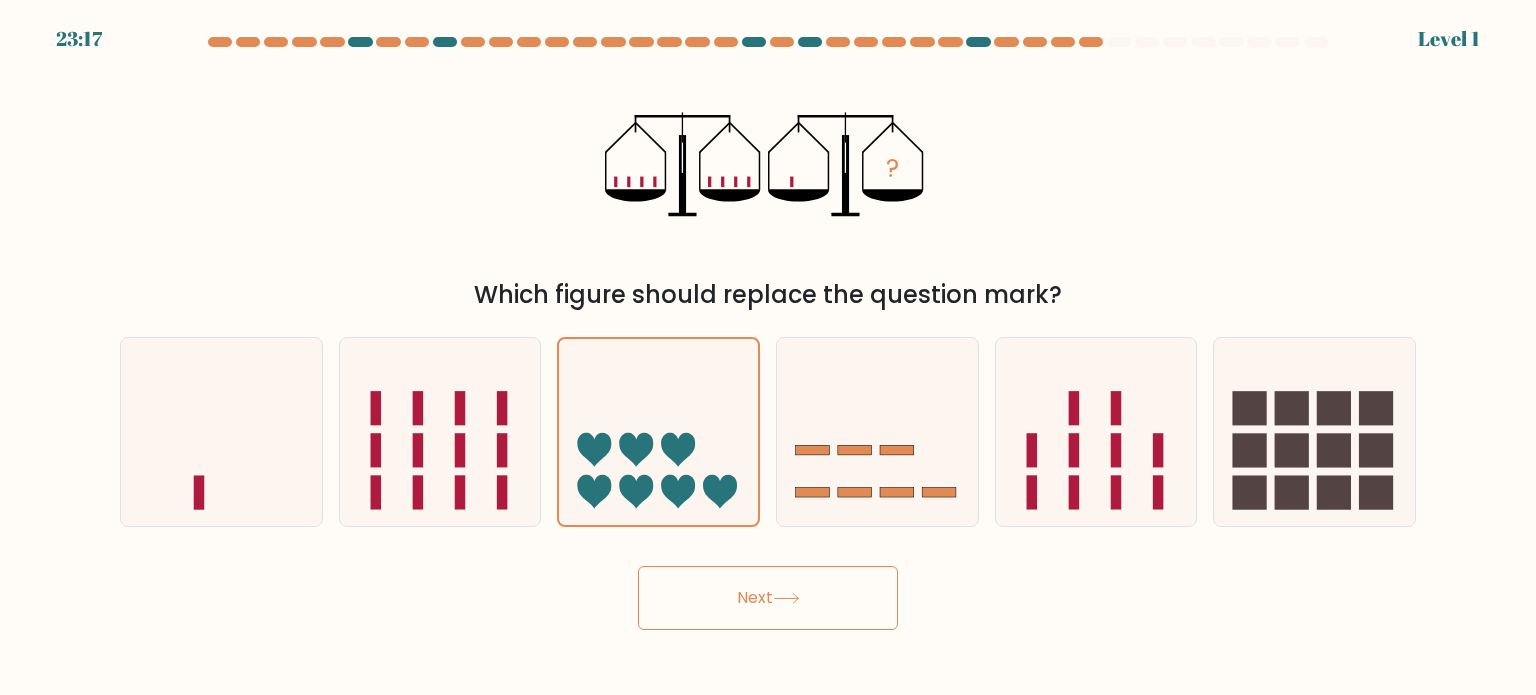 click on "Next" at bounding box center (768, 598) 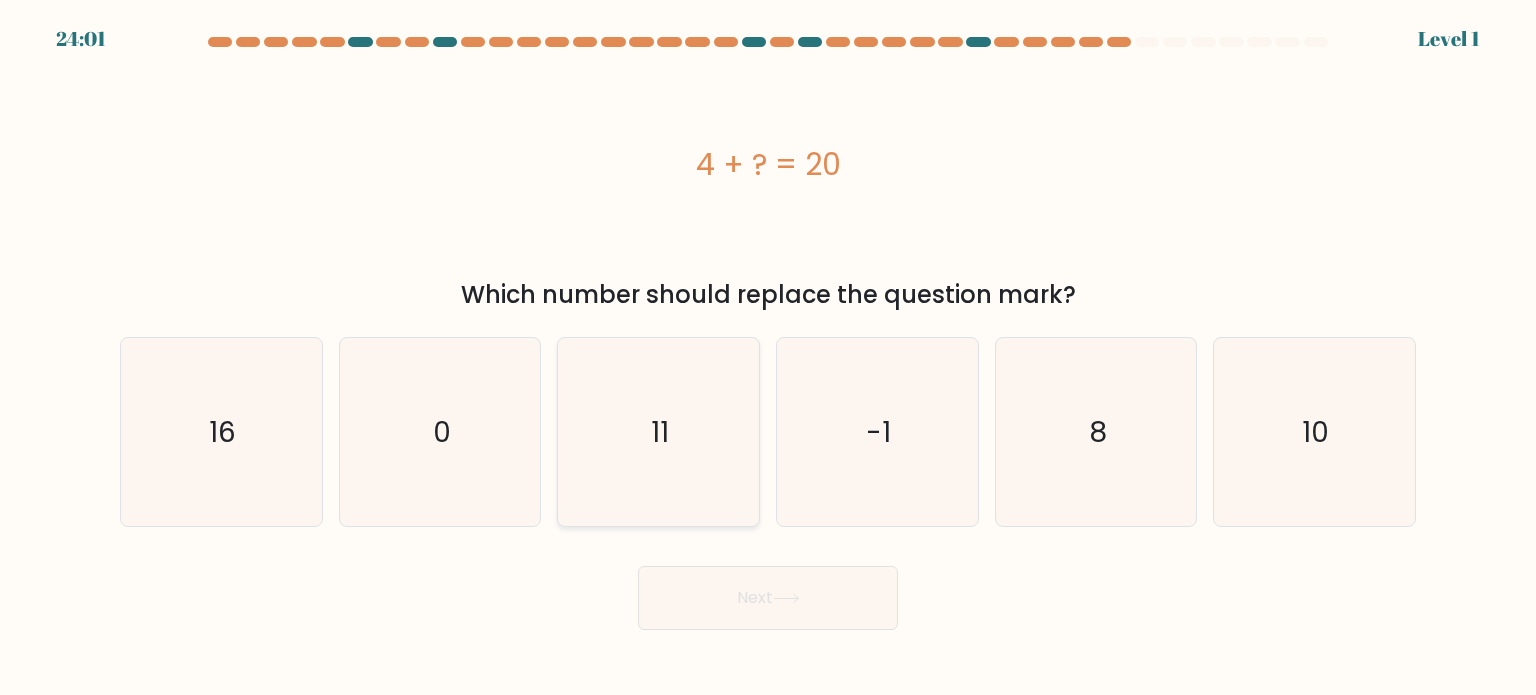 click on "11" 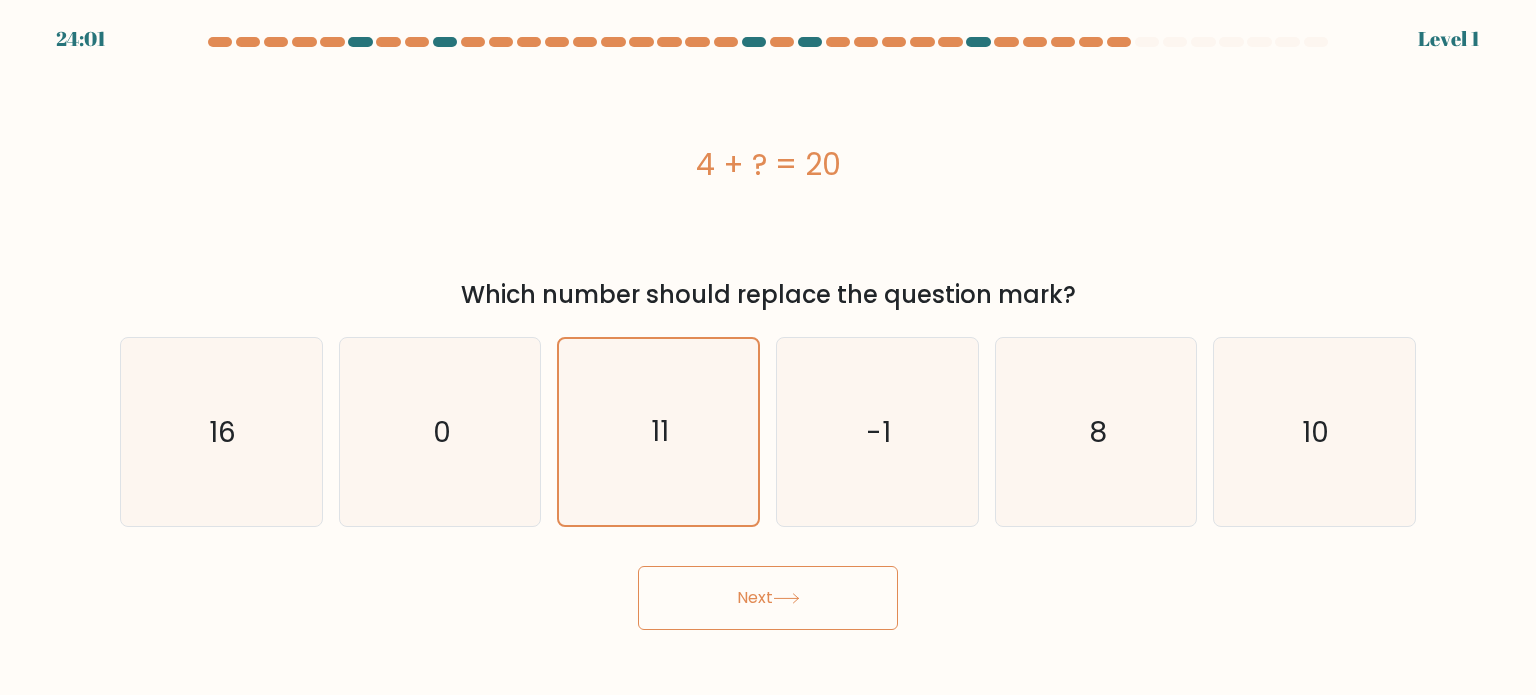 click on "Next" at bounding box center (768, 598) 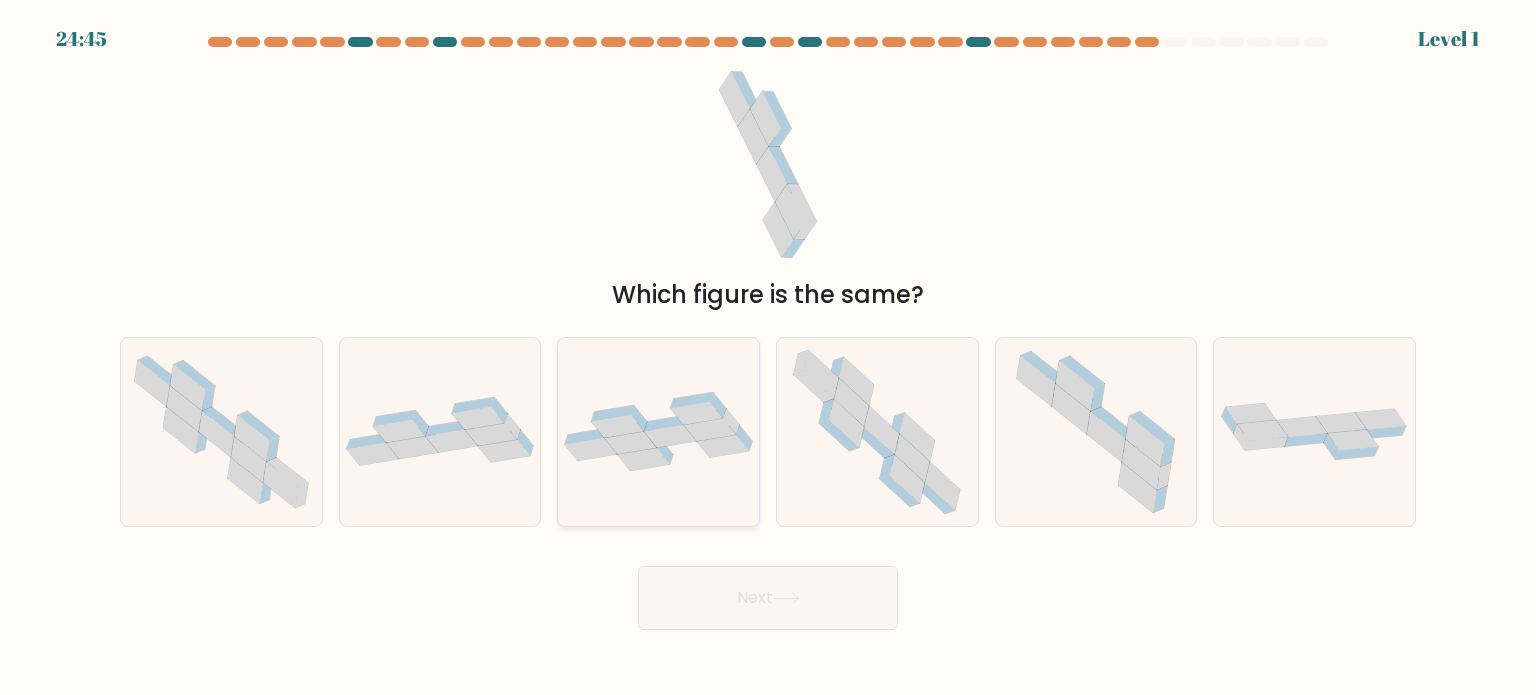 click at bounding box center [658, 432] 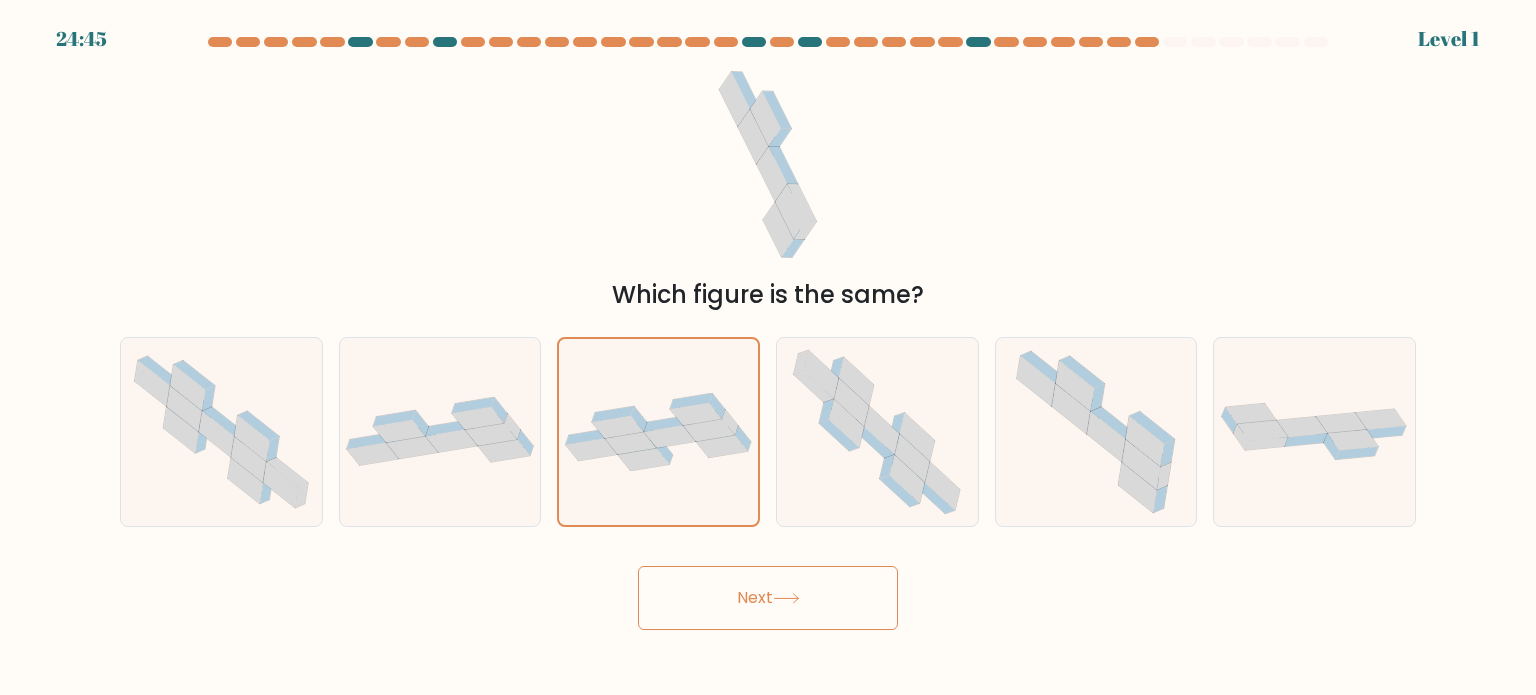 click 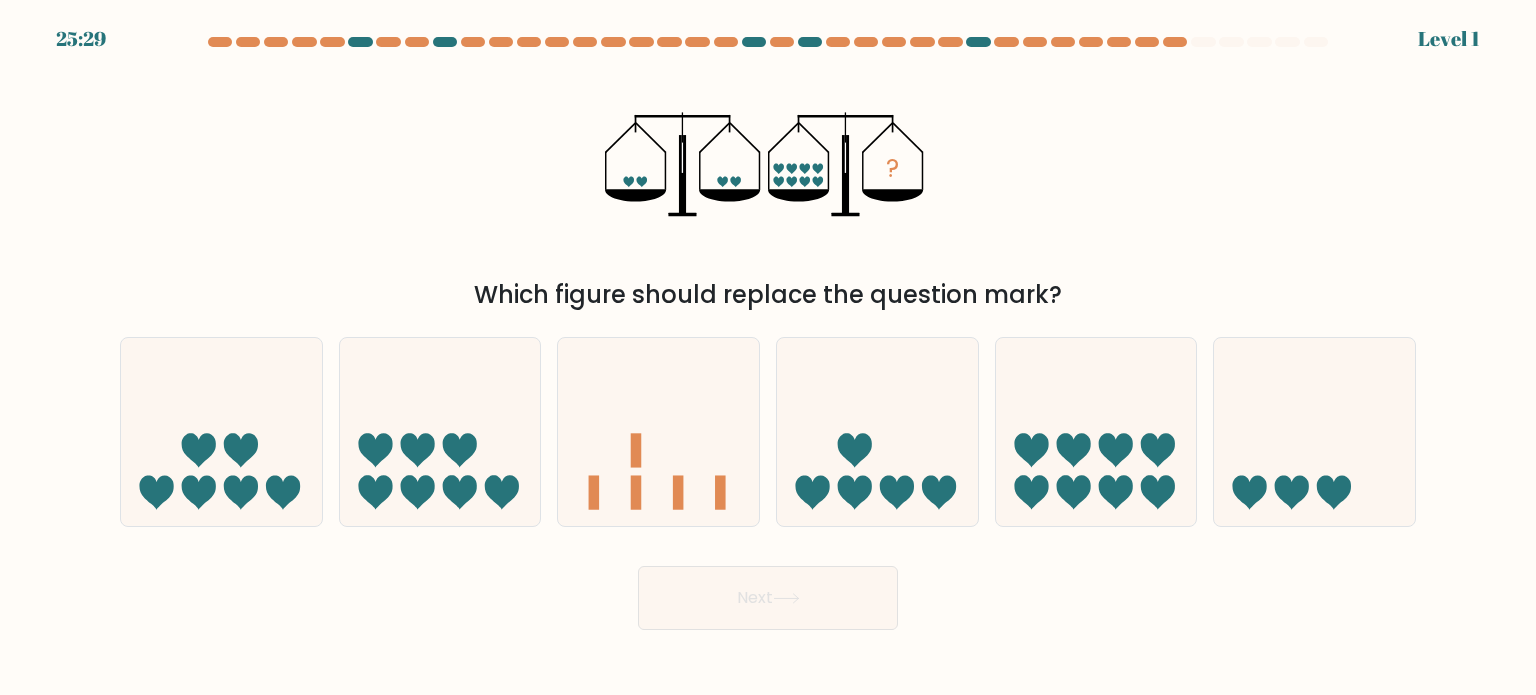 click 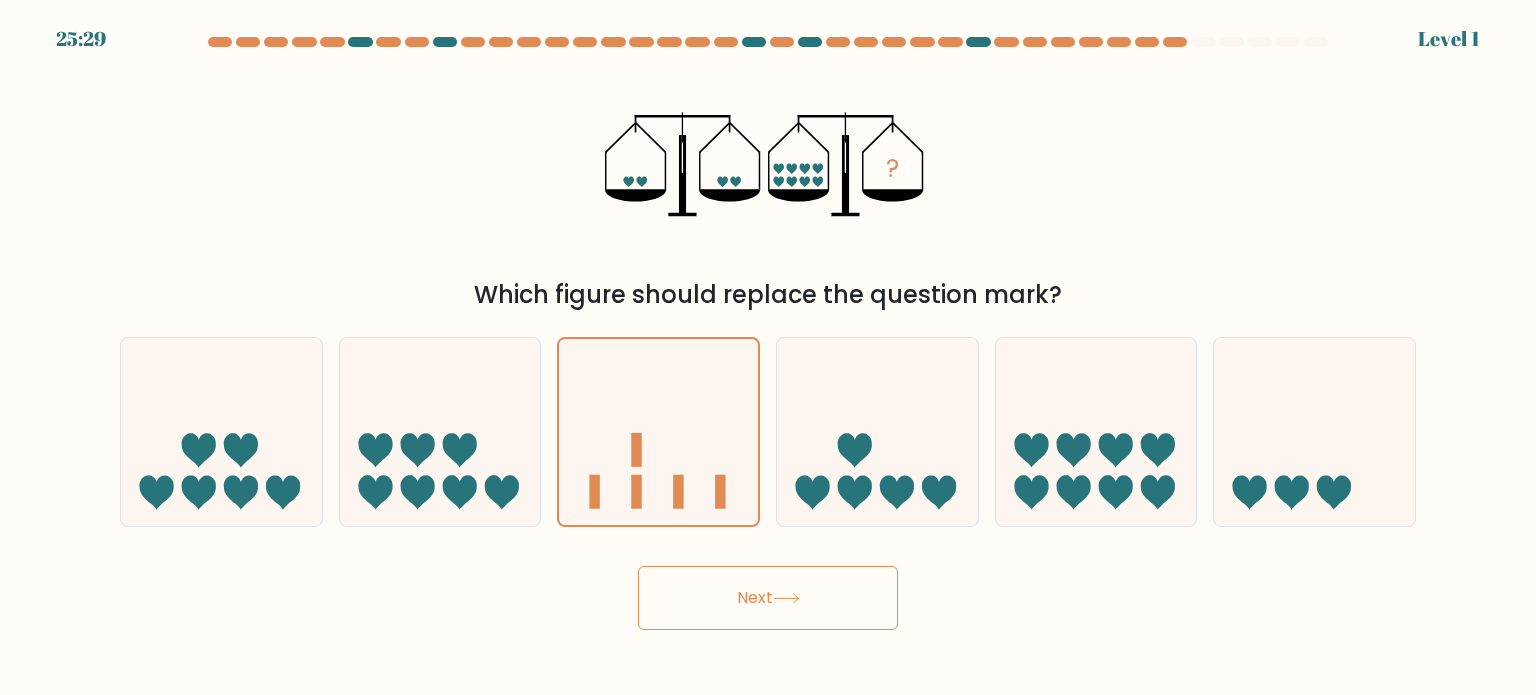 click on "Next" at bounding box center (768, 598) 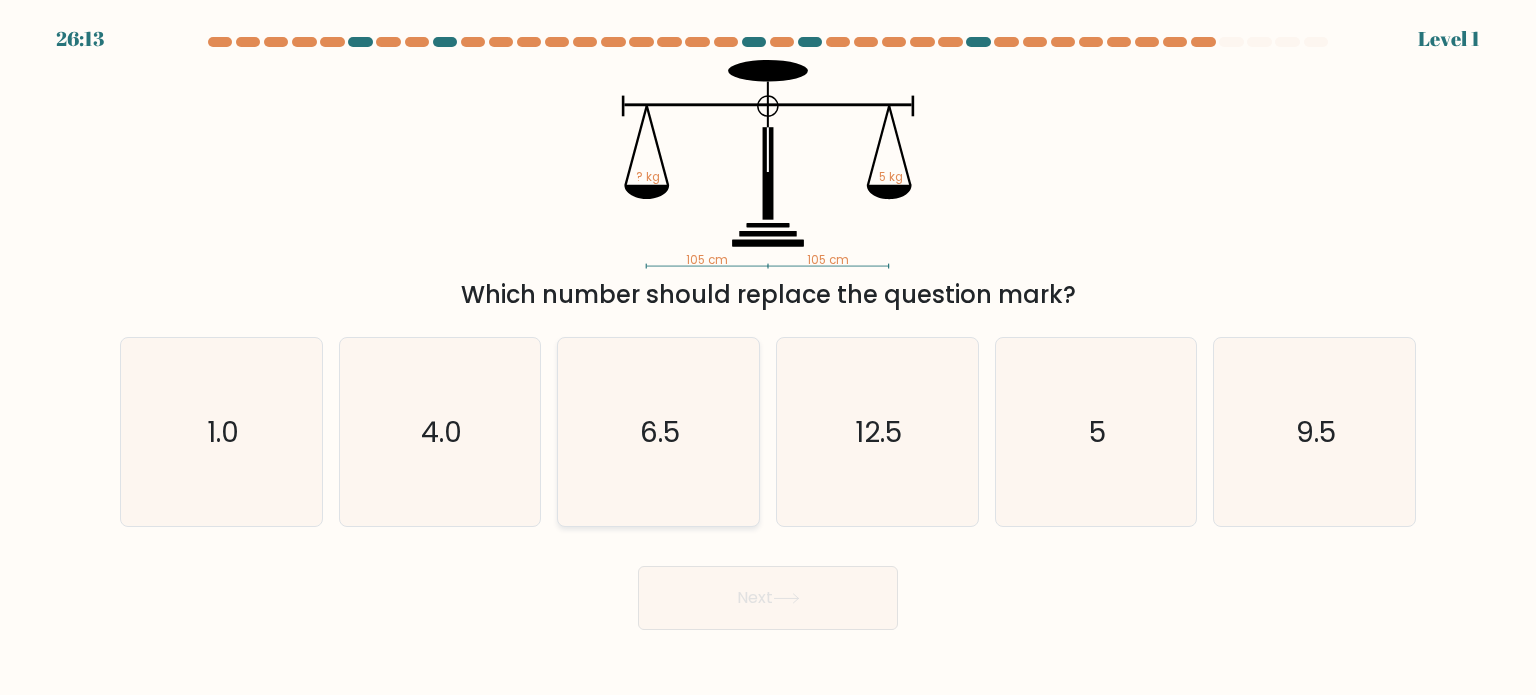 click on "6.5" 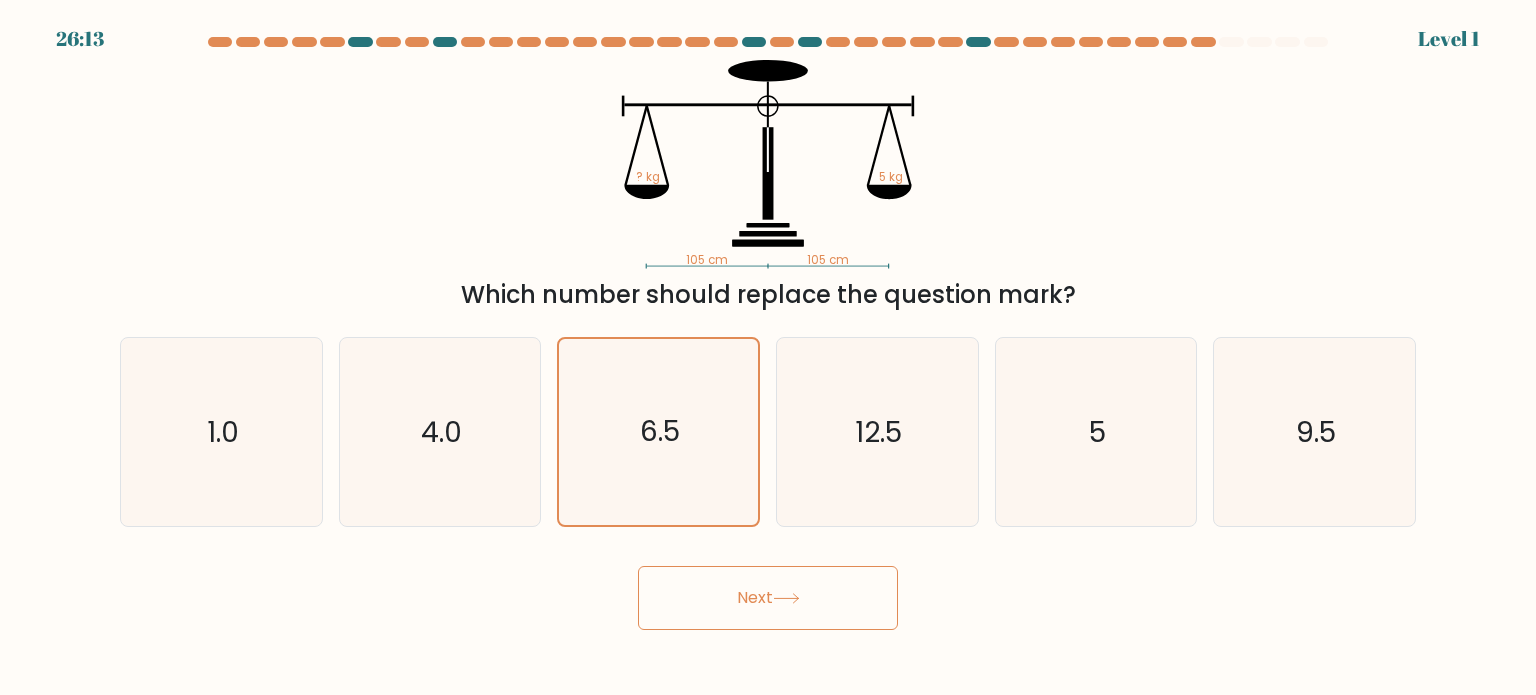 click on "Next" at bounding box center (768, 598) 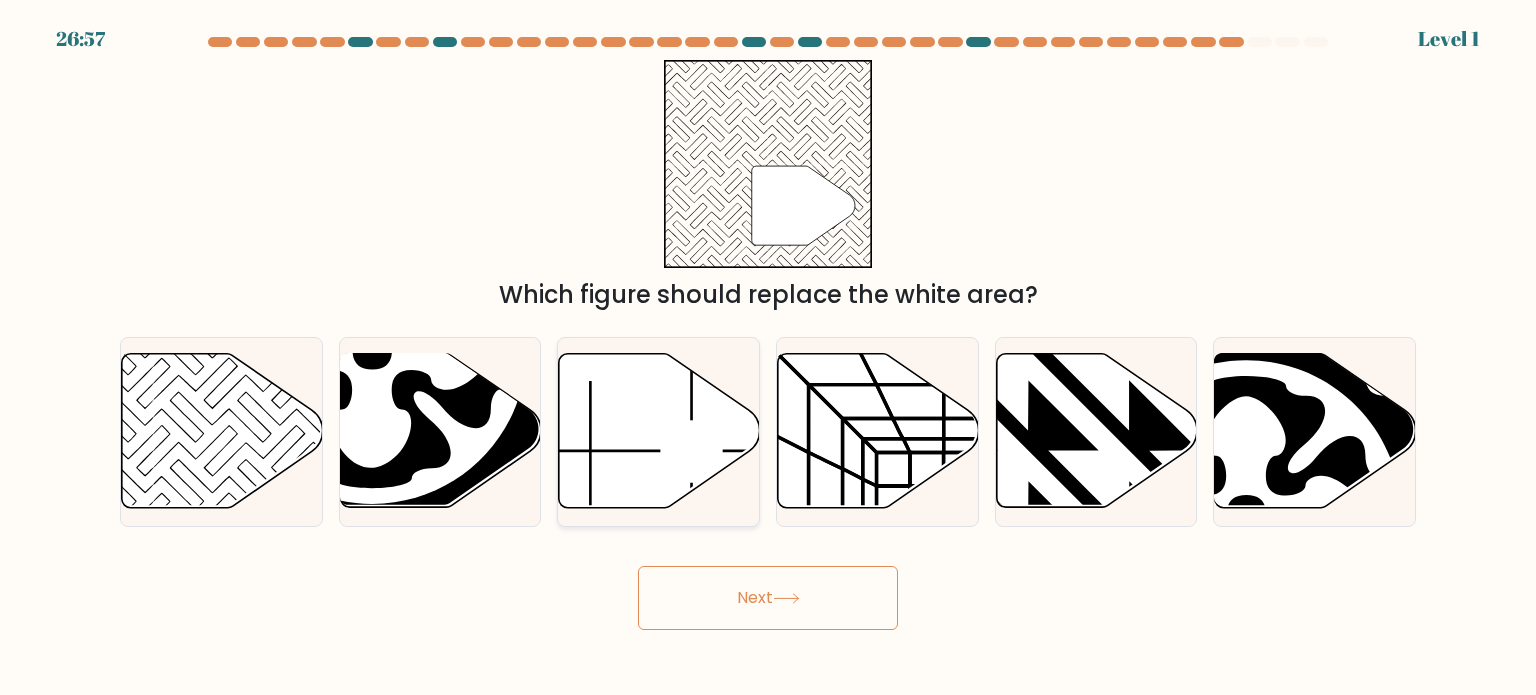 click 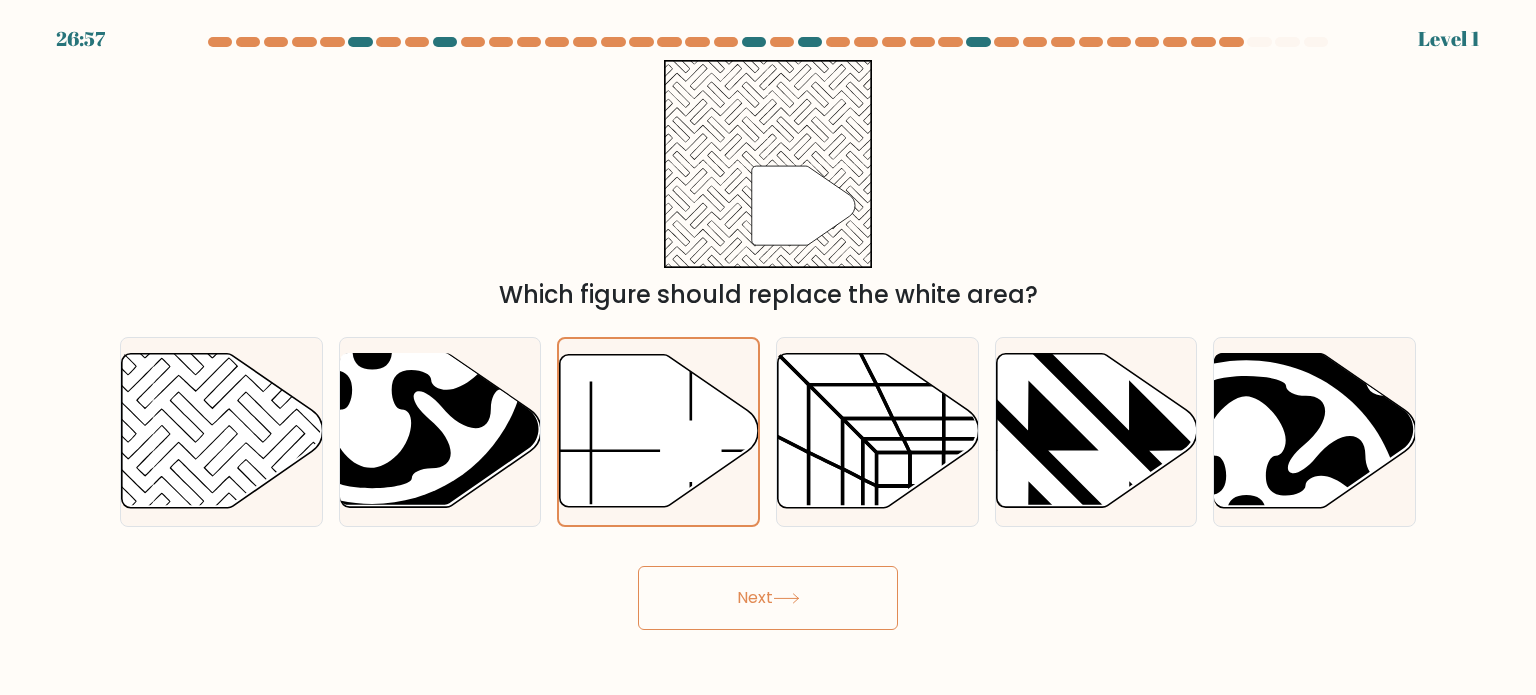 click on "Next" at bounding box center [768, 598] 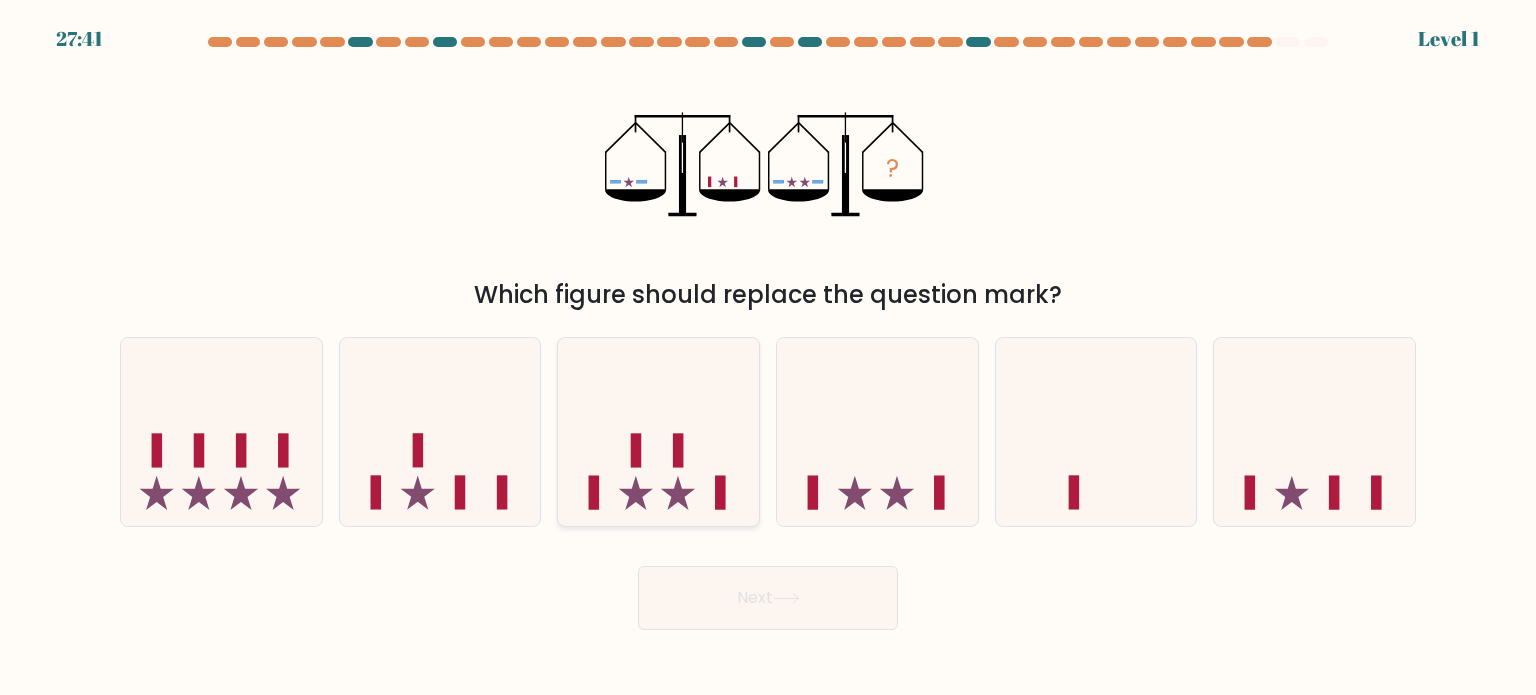 click 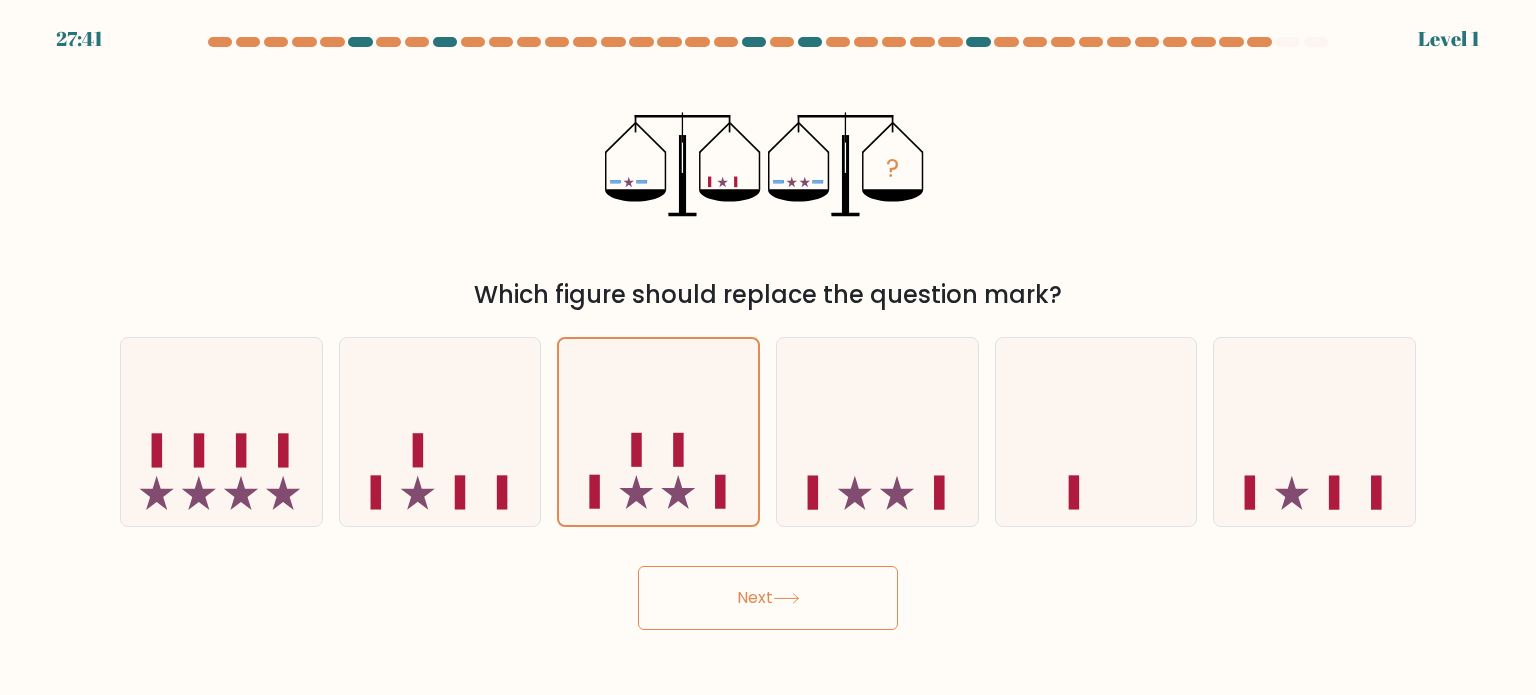 click on "Next" at bounding box center (768, 598) 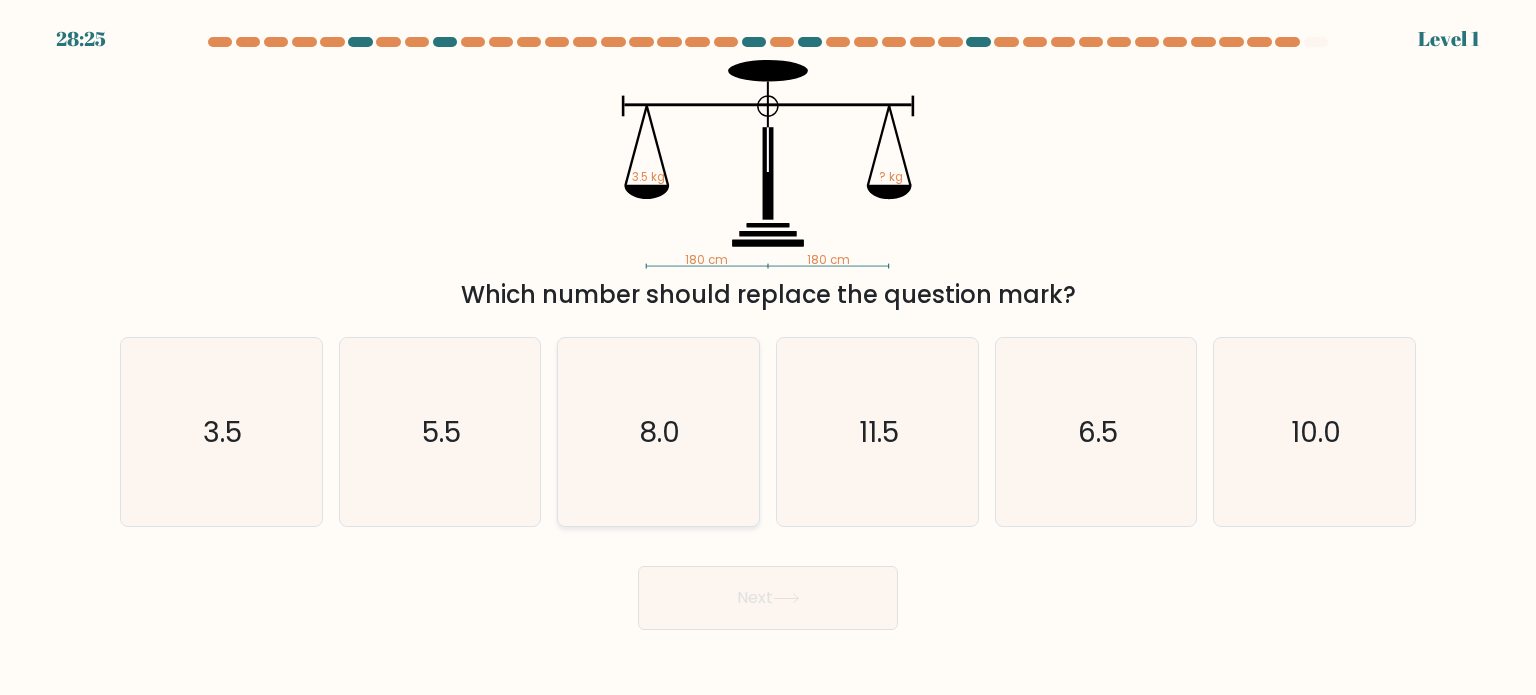 drag, startPoint x: 696, startPoint y: 492, endPoint x: 709, endPoint y: 510, distance: 22.203604 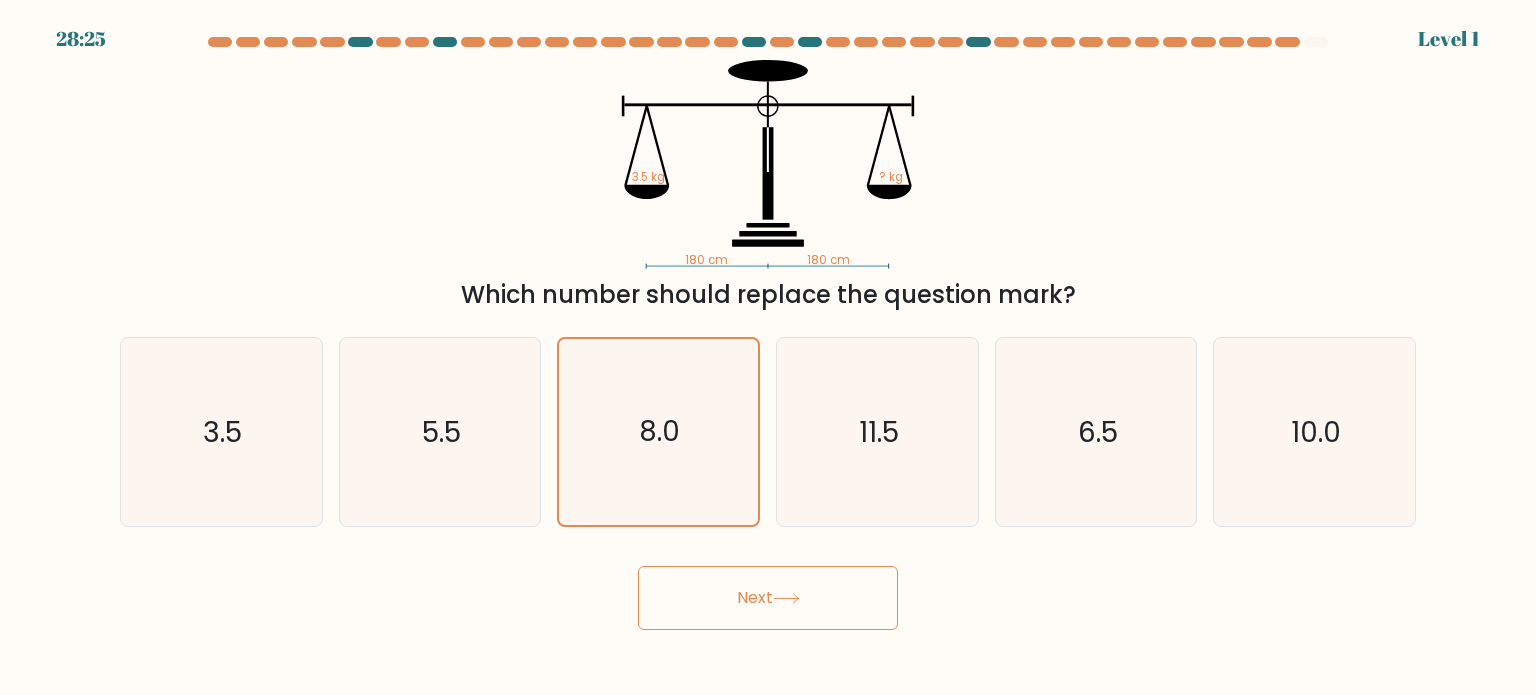 click on "Next" at bounding box center [768, 598] 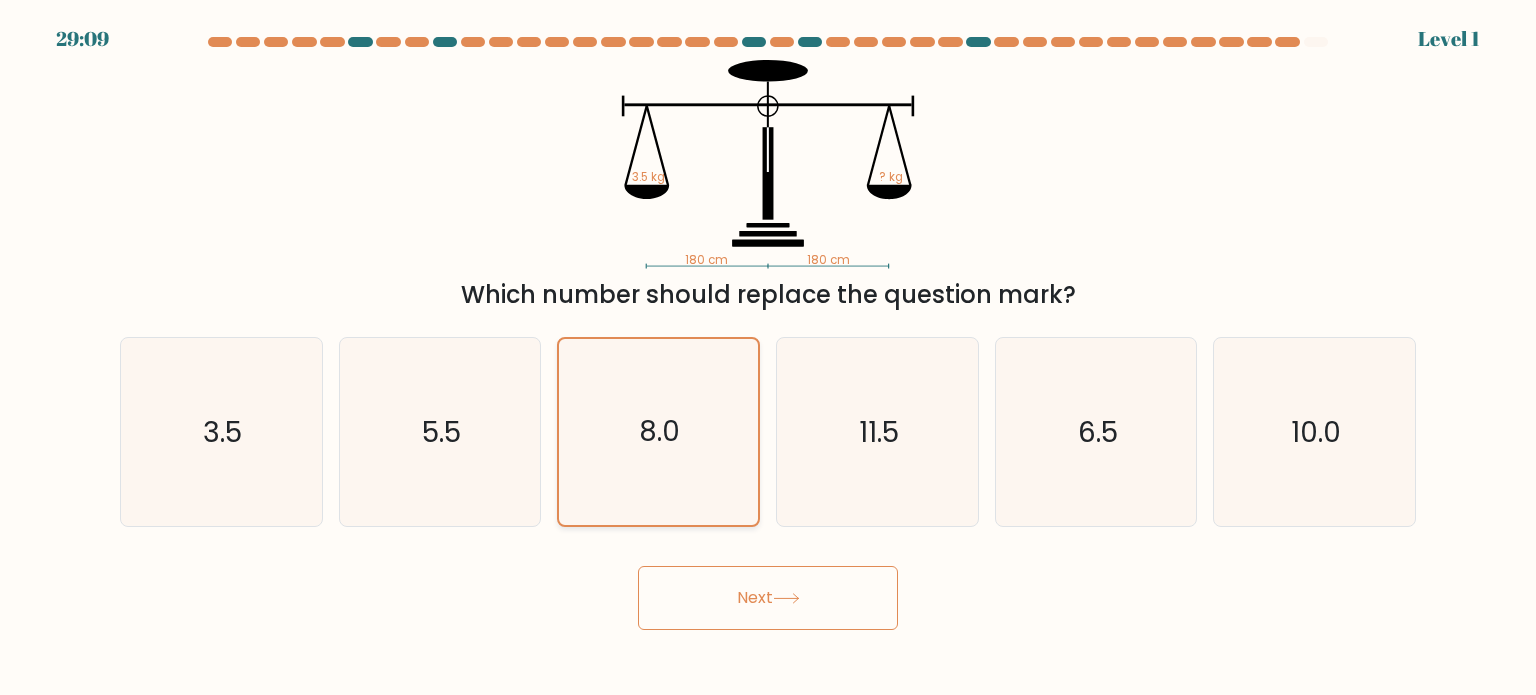 click on "8.0" 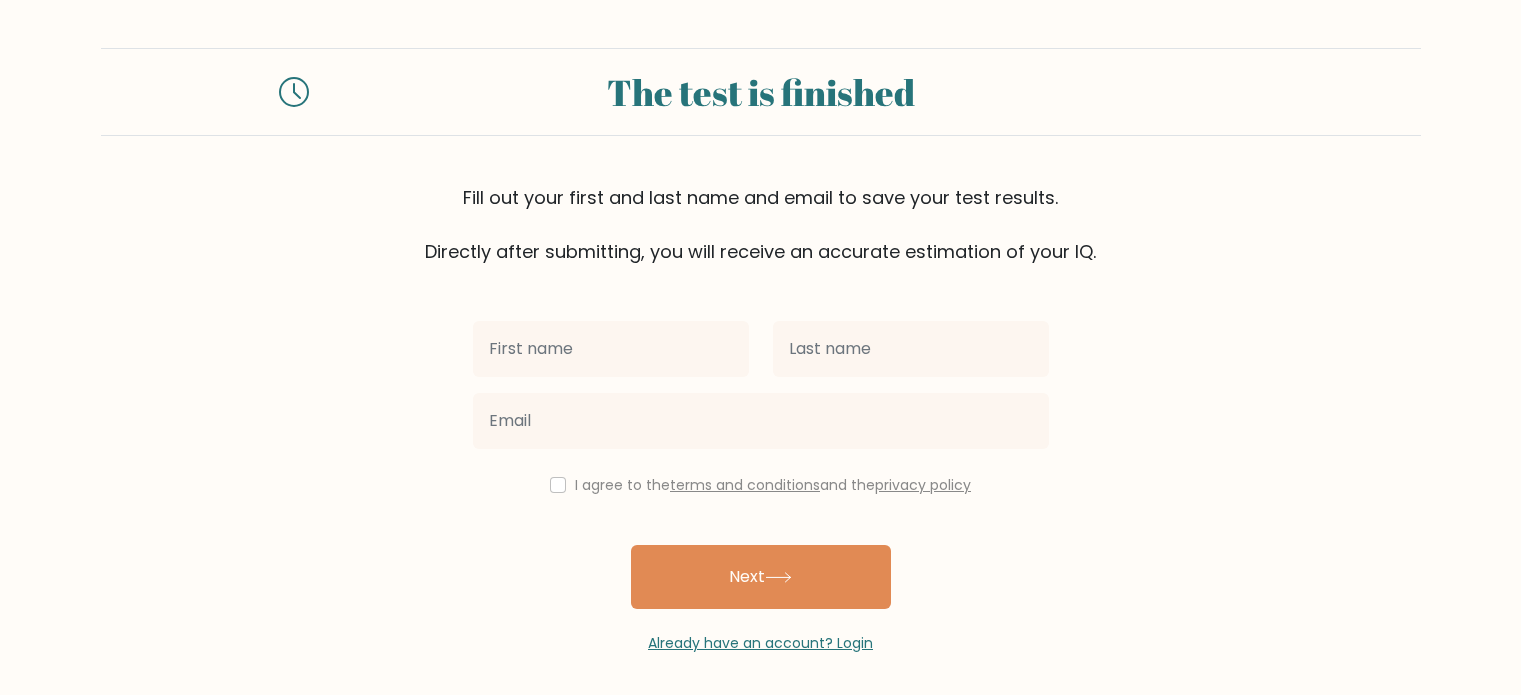 scroll, scrollTop: 0, scrollLeft: 0, axis: both 